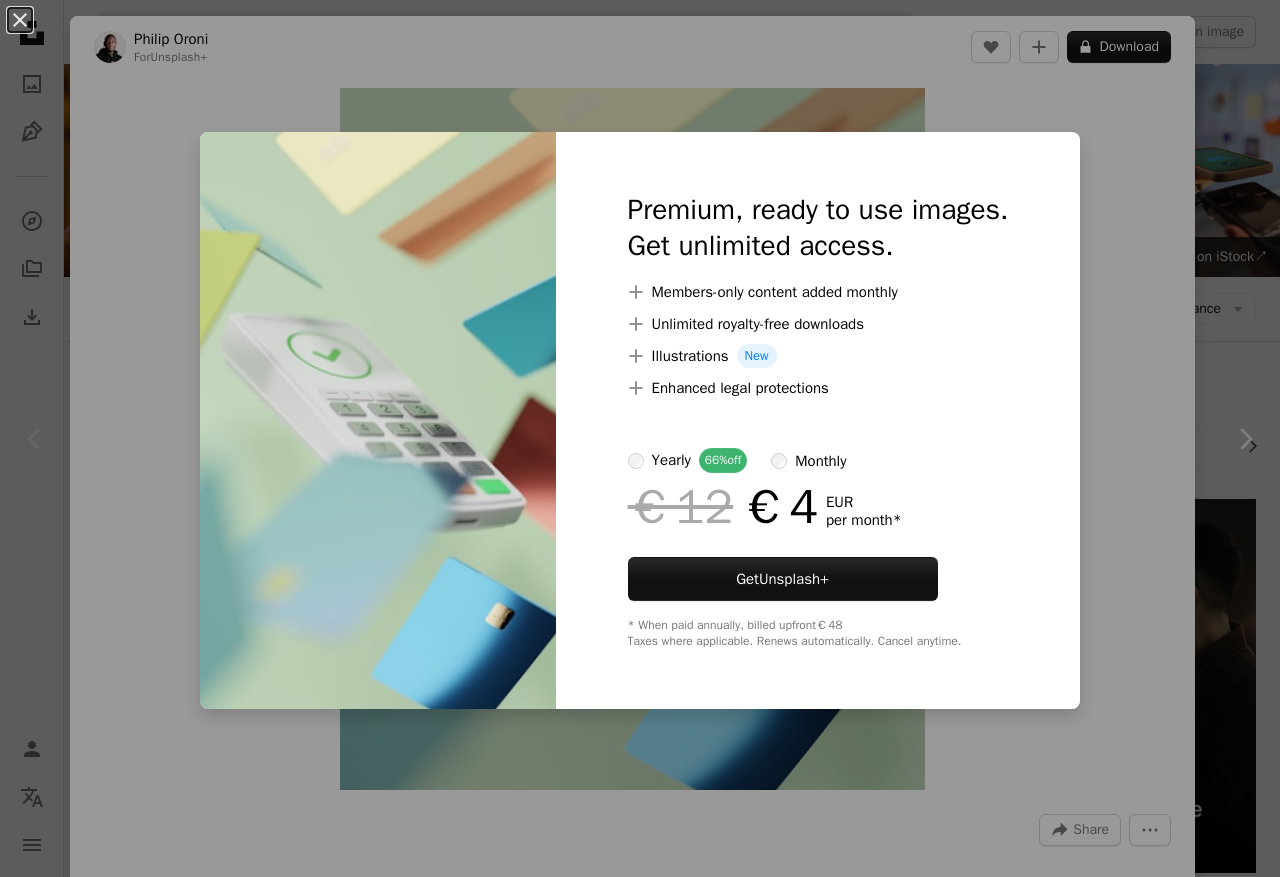 scroll, scrollTop: 0, scrollLeft: 0, axis: both 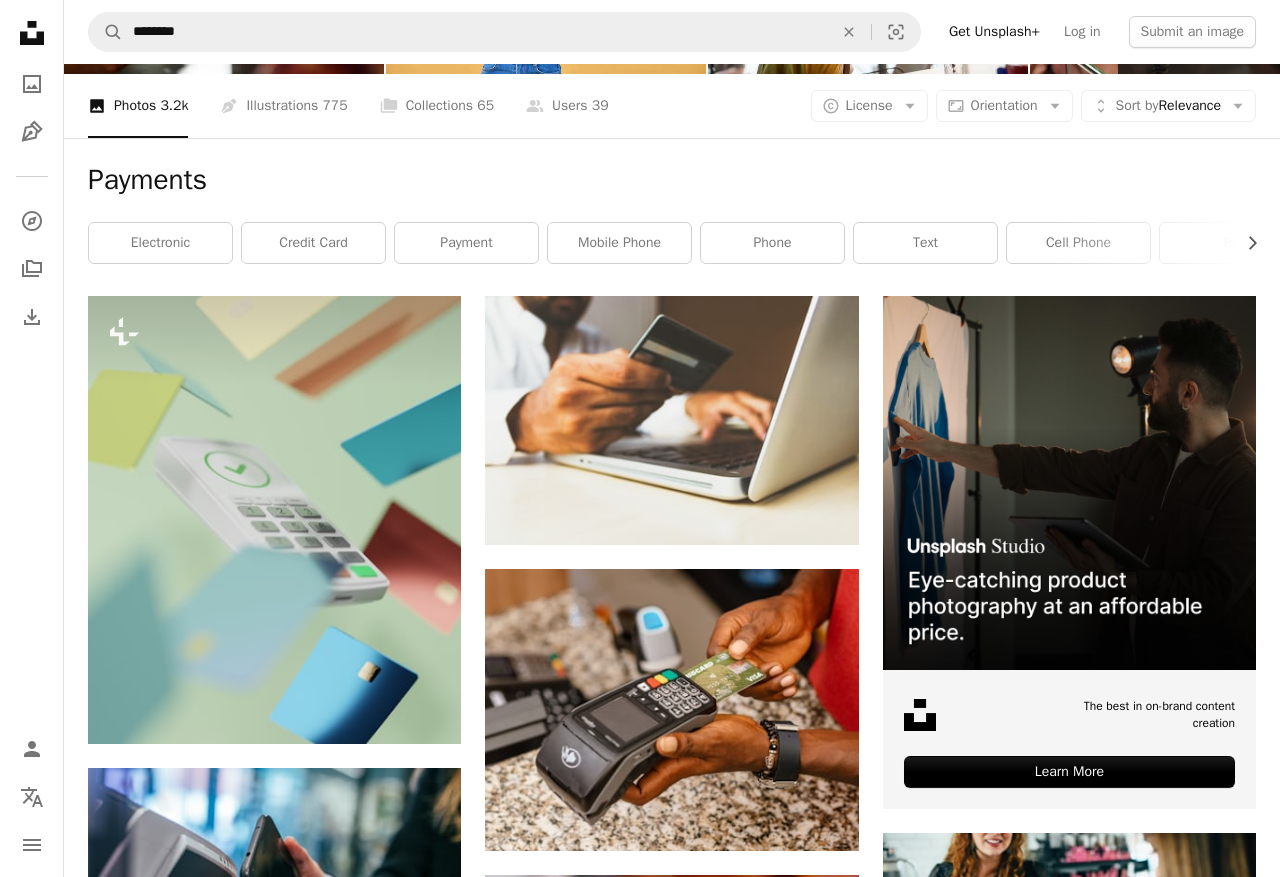 click at bounding box center [1069, 1330] 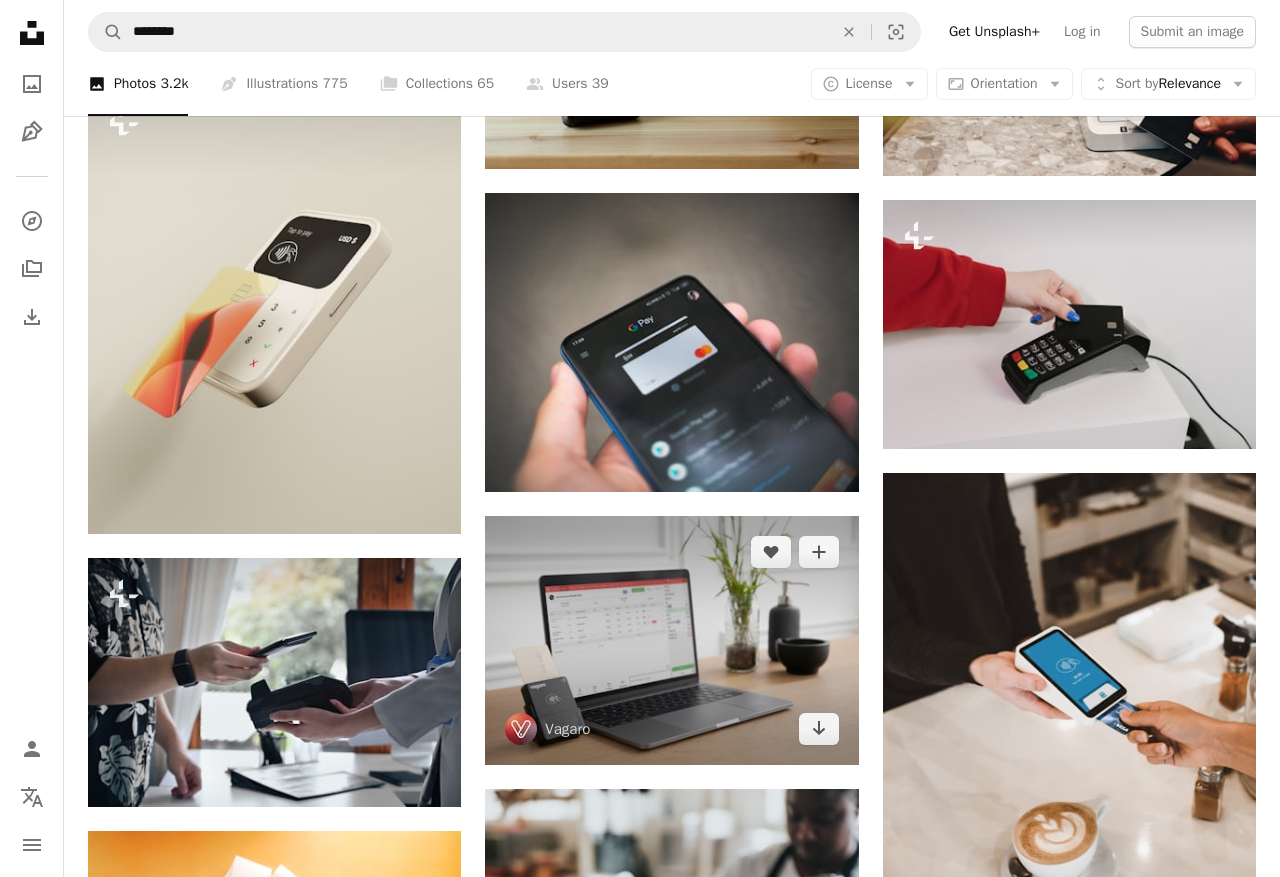 scroll, scrollTop: 3172, scrollLeft: 0, axis: vertical 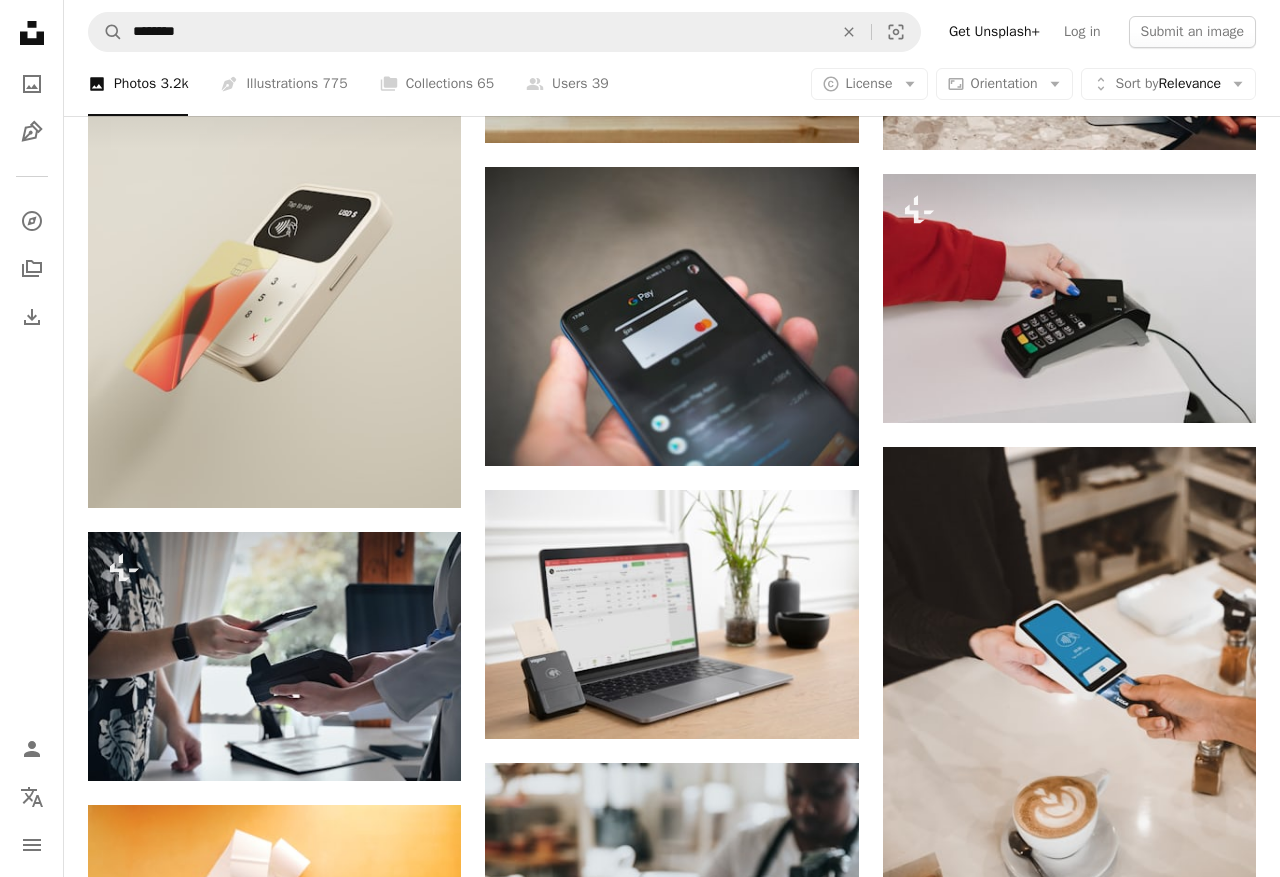 click at bounding box center [1069, 1335] 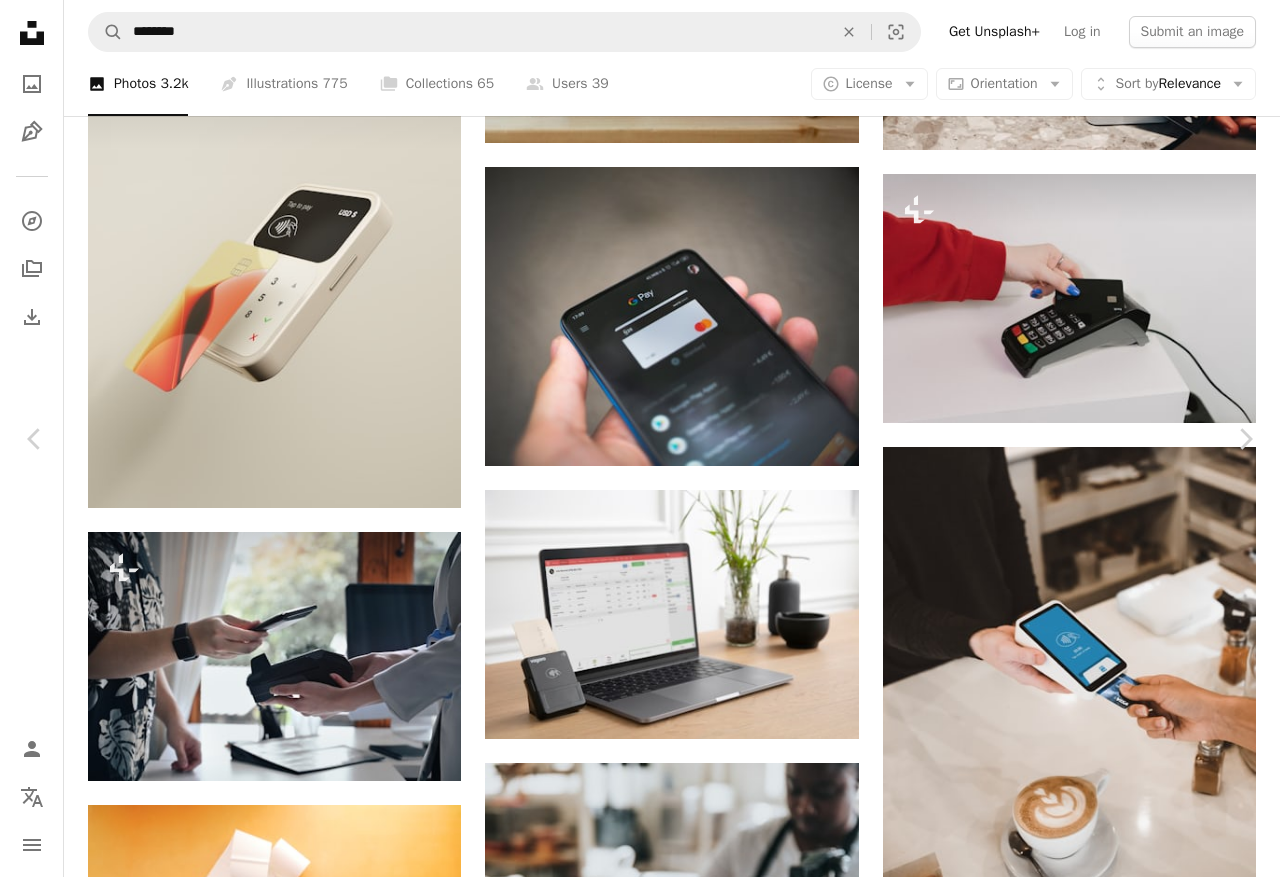 click on "Download free" at bounding box center [1081, 3515] 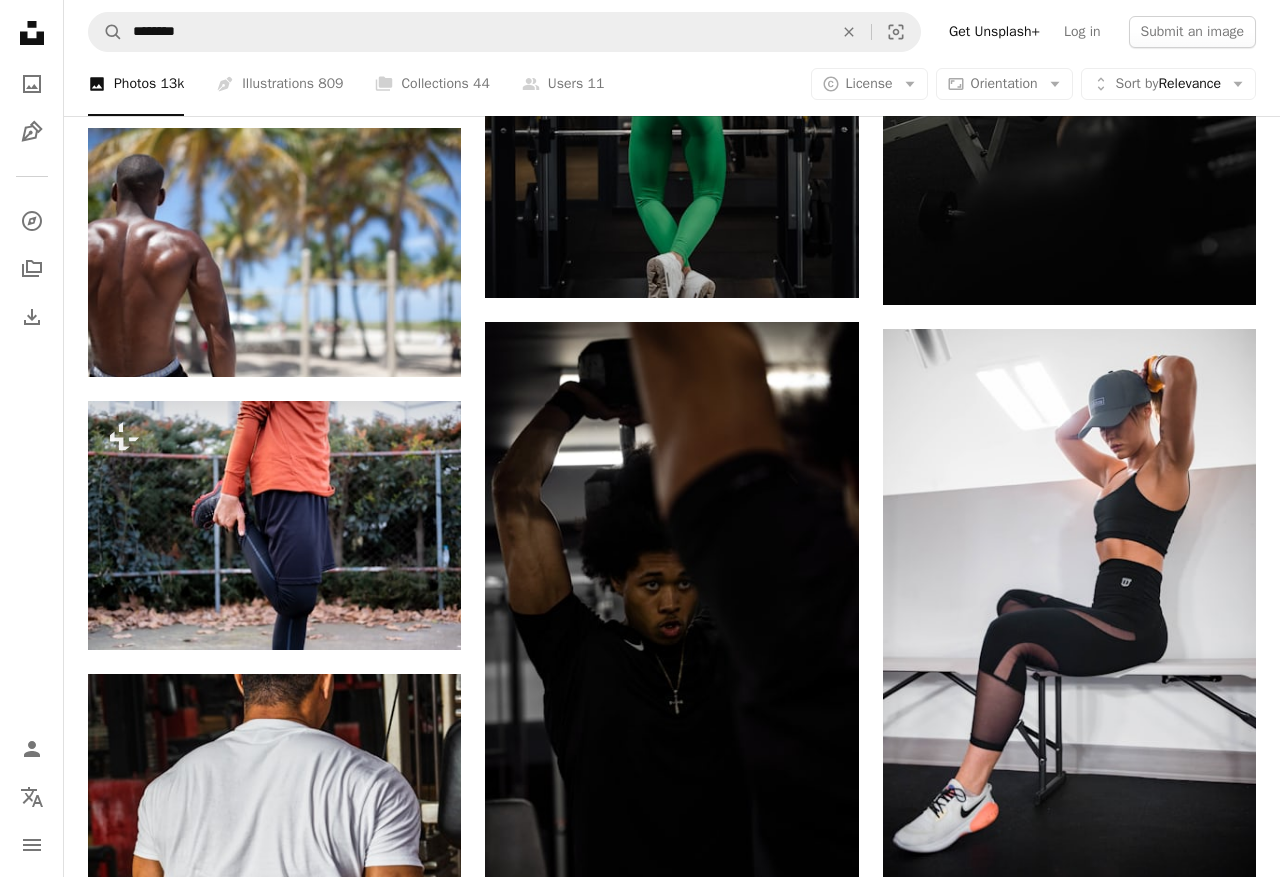 scroll, scrollTop: 6706, scrollLeft: 0, axis: vertical 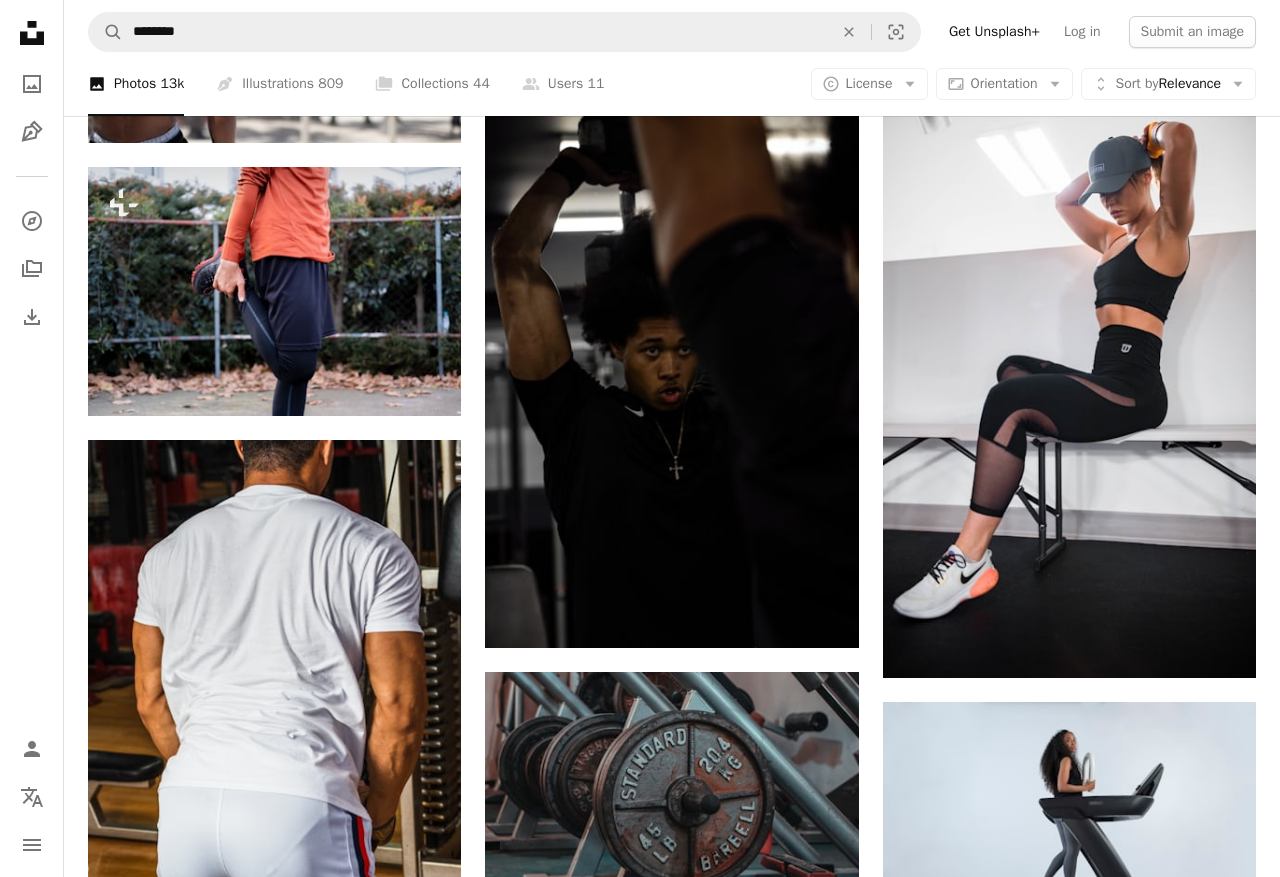 click at bounding box center (1069, 1099) 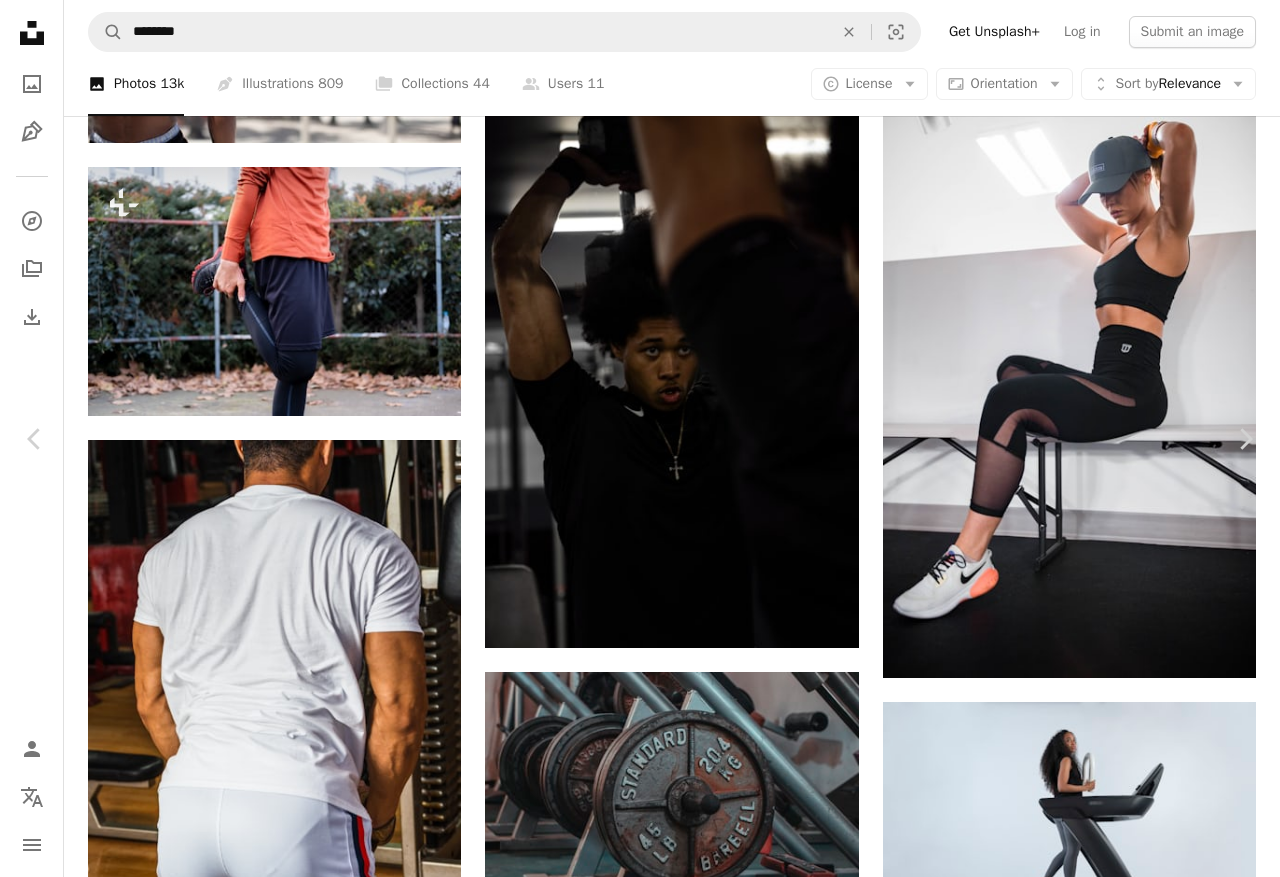click on "Download free" at bounding box center (1081, 3956) 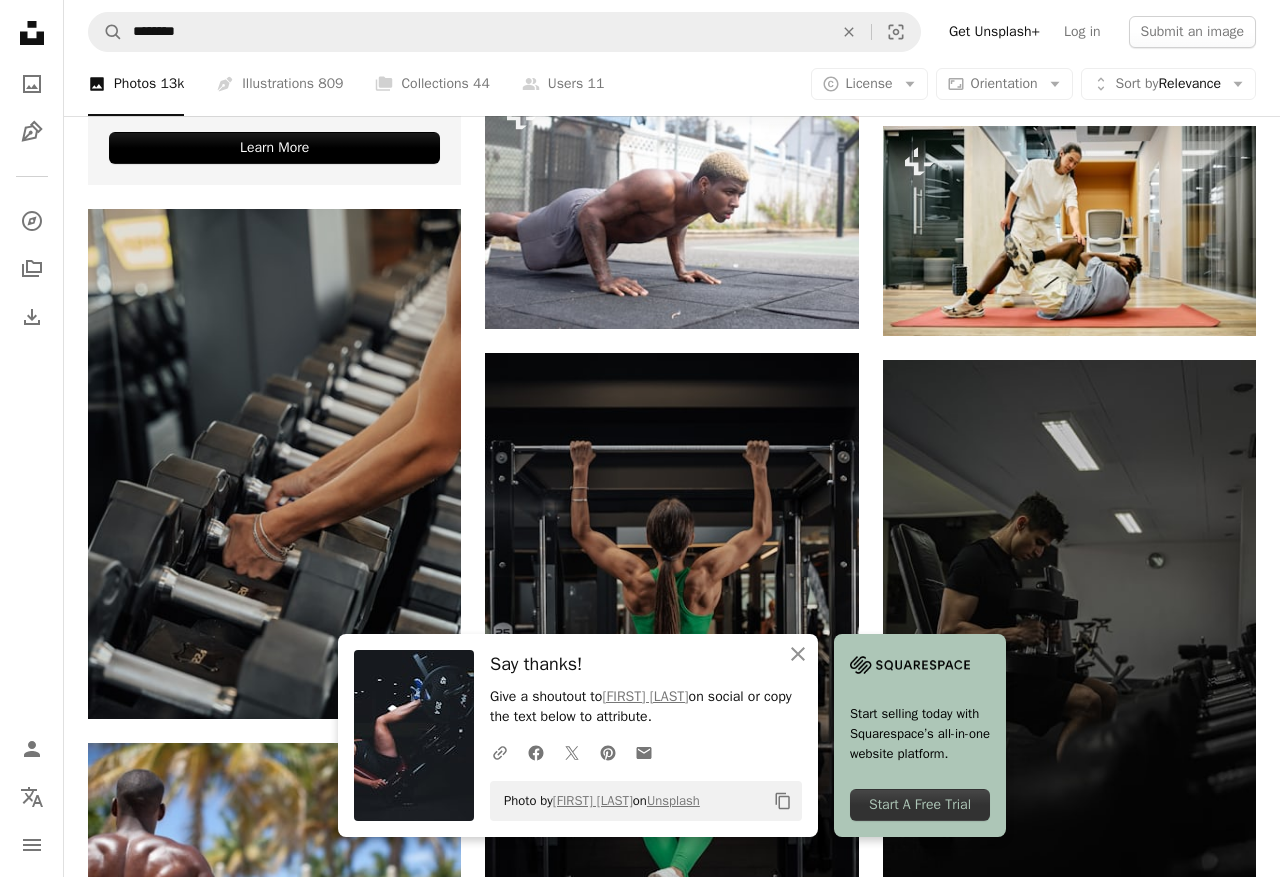 scroll, scrollTop: 5758, scrollLeft: 0, axis: vertical 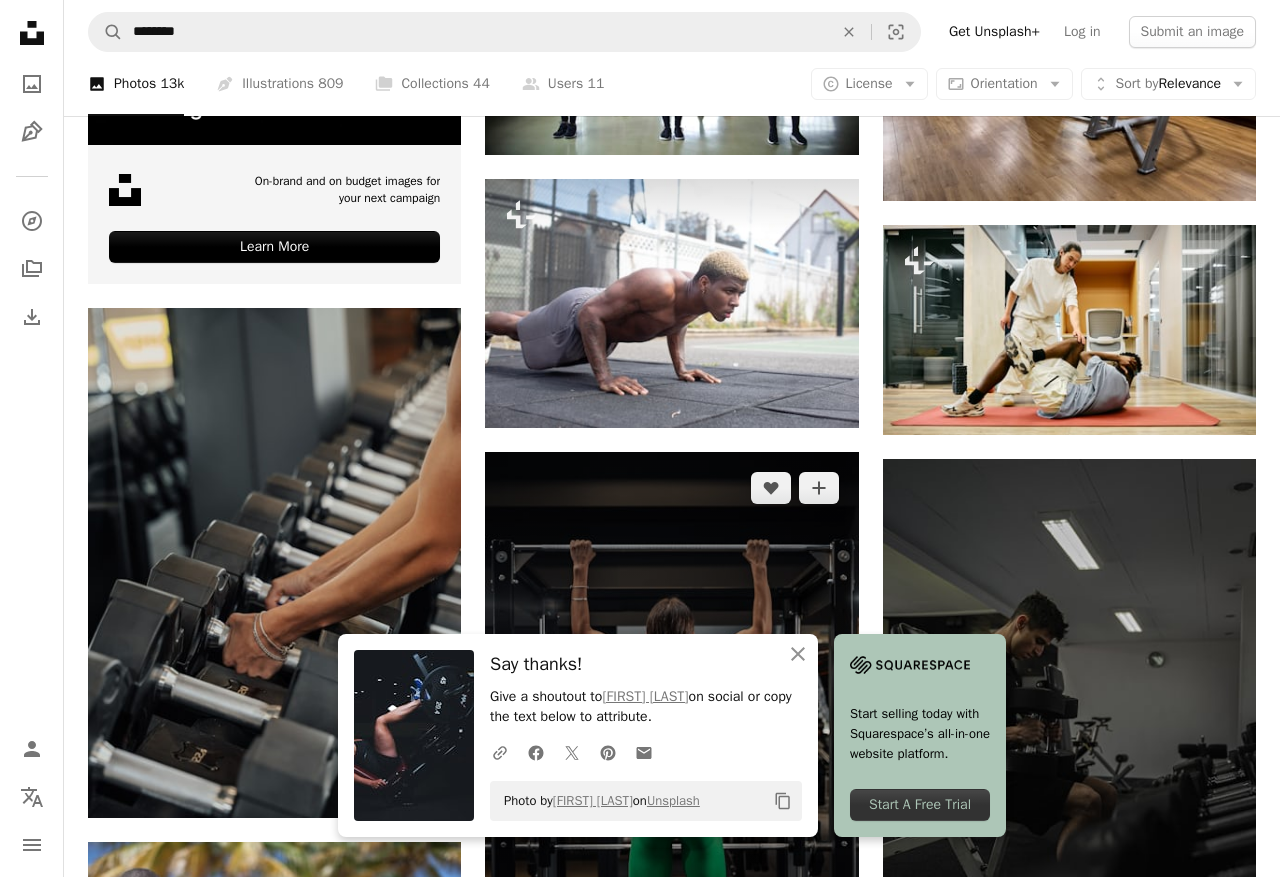 click at bounding box center (671, 732) 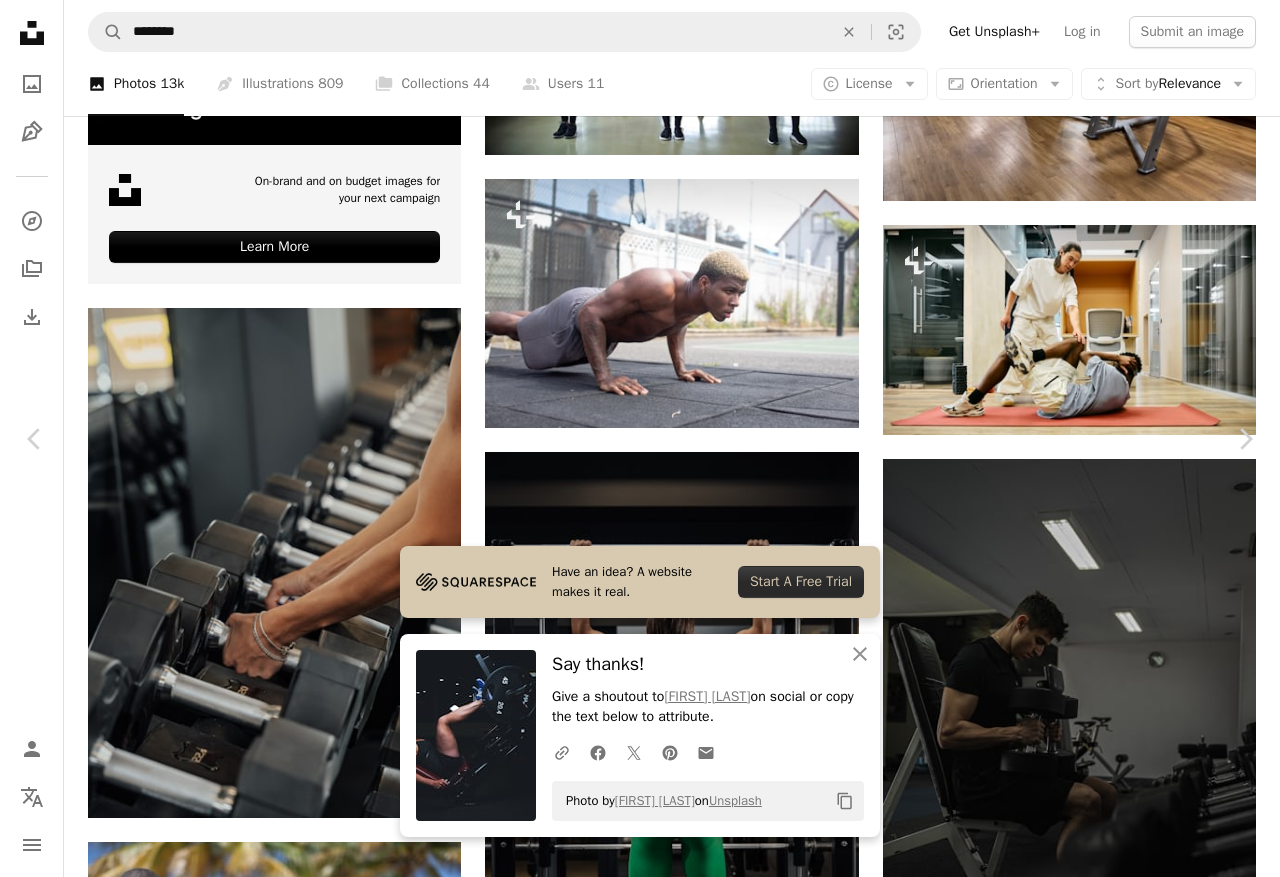 click on "Download free" at bounding box center [1081, 4904] 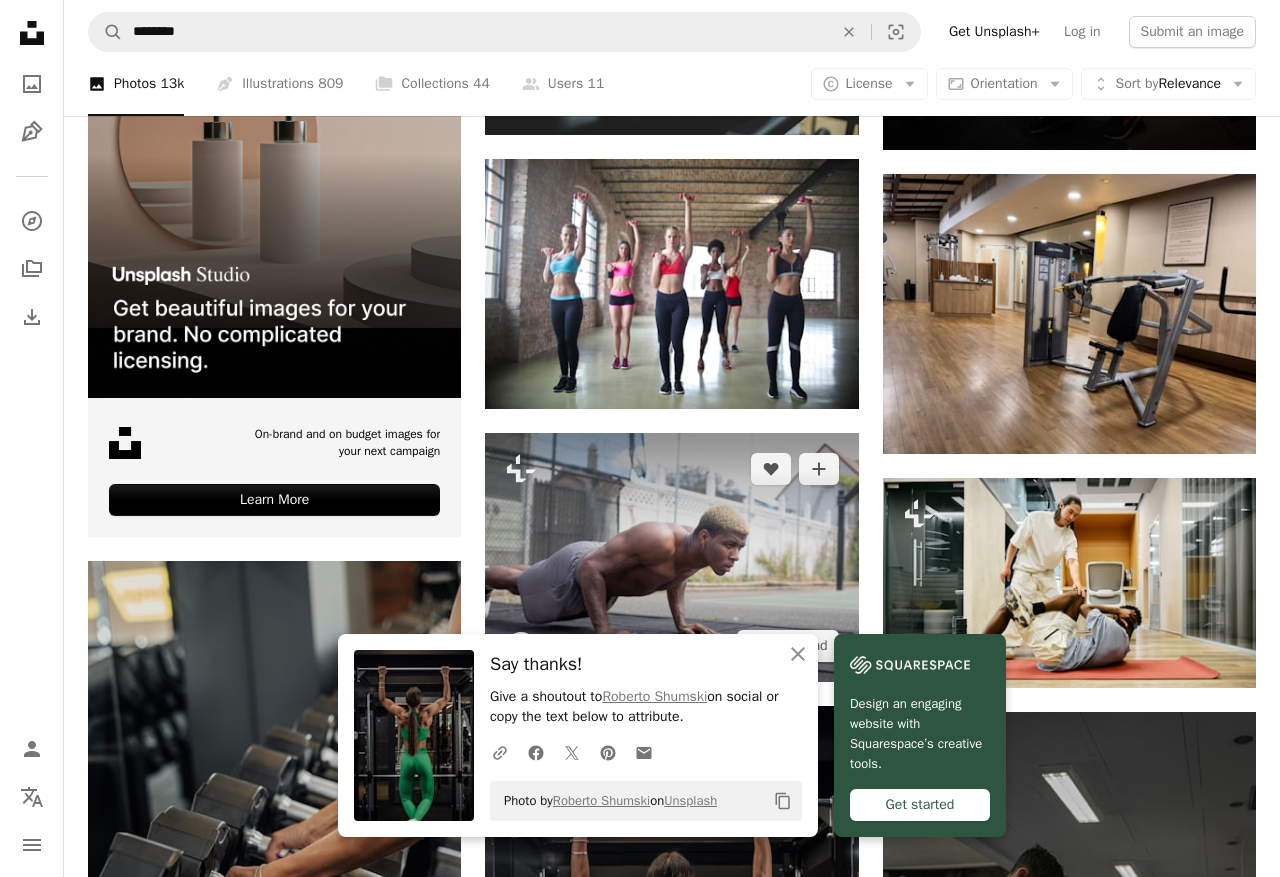 scroll, scrollTop: 5493, scrollLeft: 0, axis: vertical 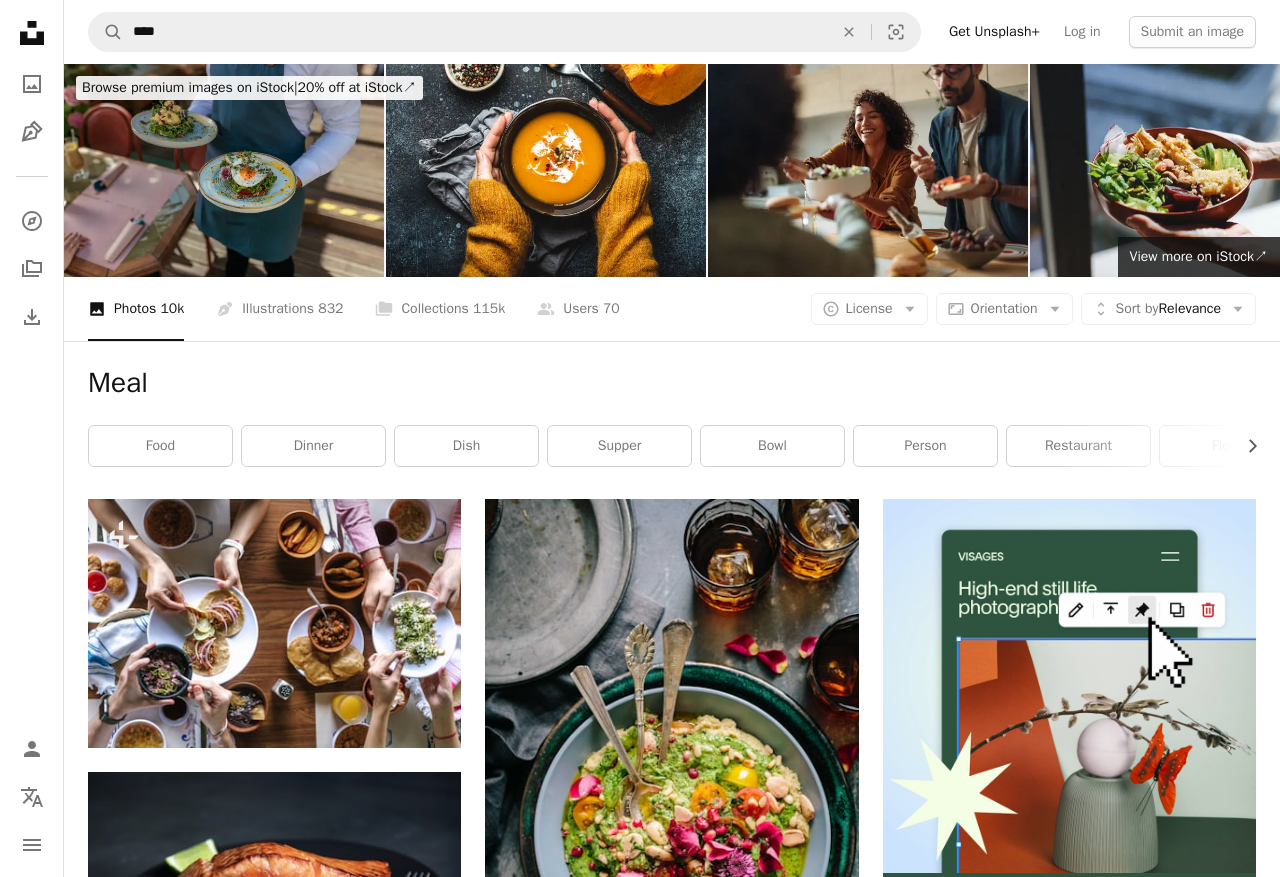 click at bounding box center [1069, 1163] 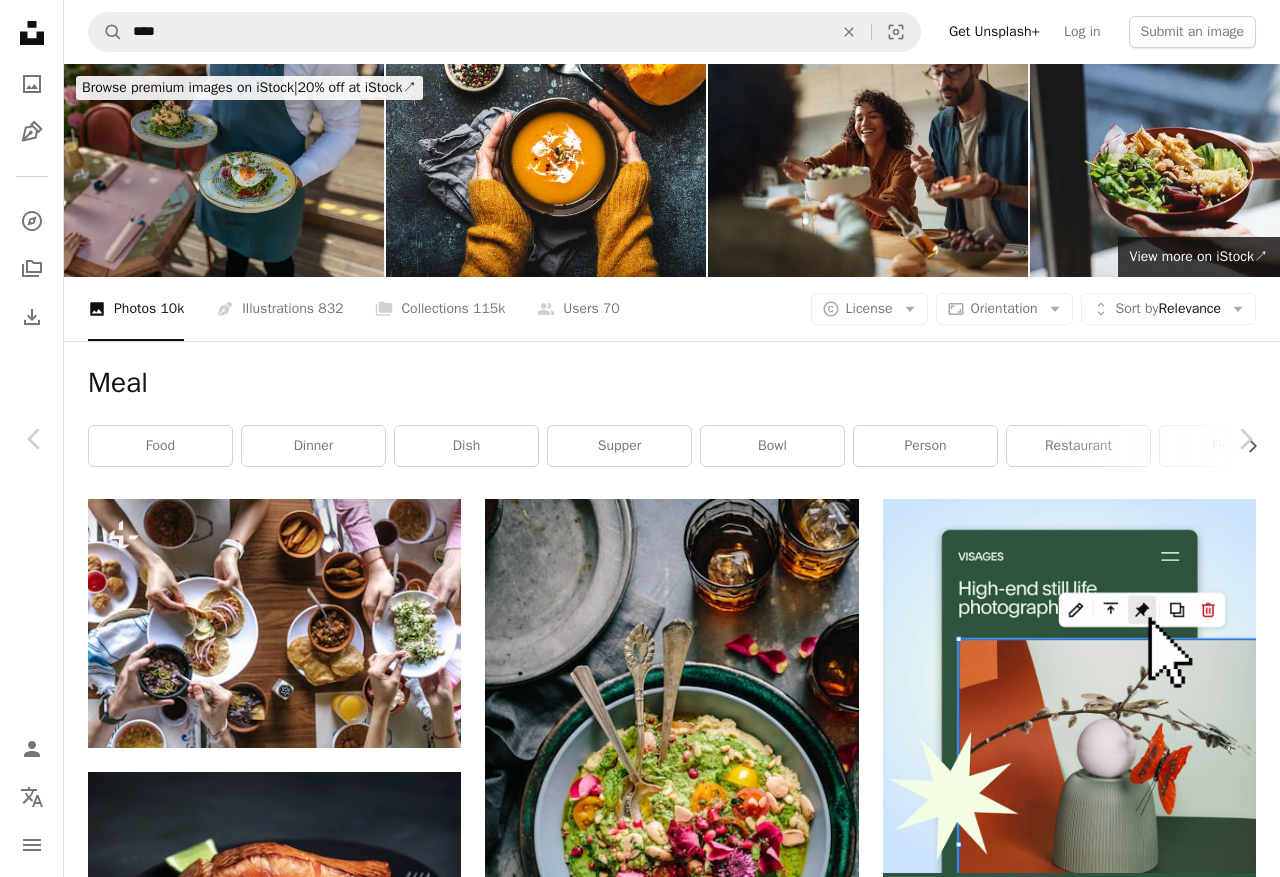 click on "Download free" at bounding box center [1081, 4490] 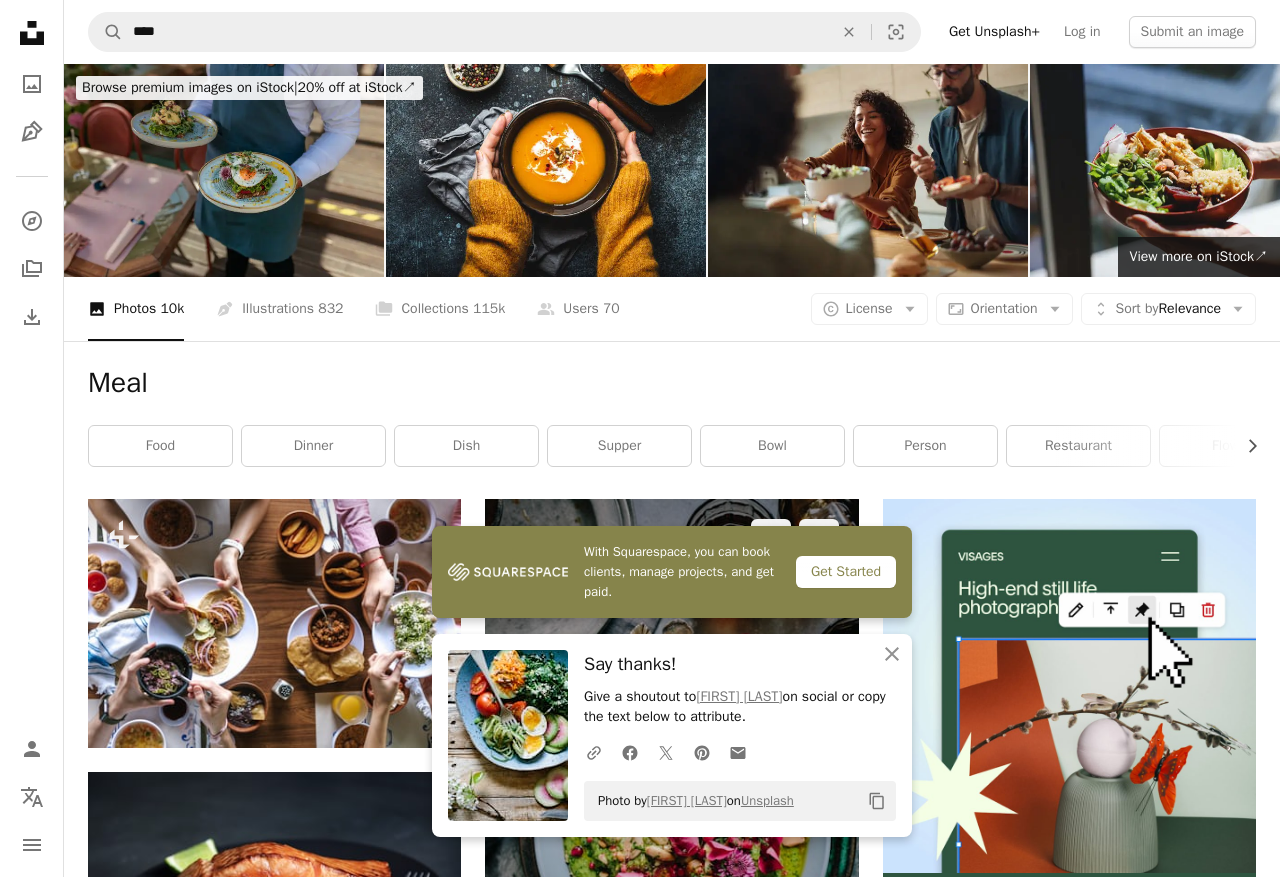 click at bounding box center [671, 779] 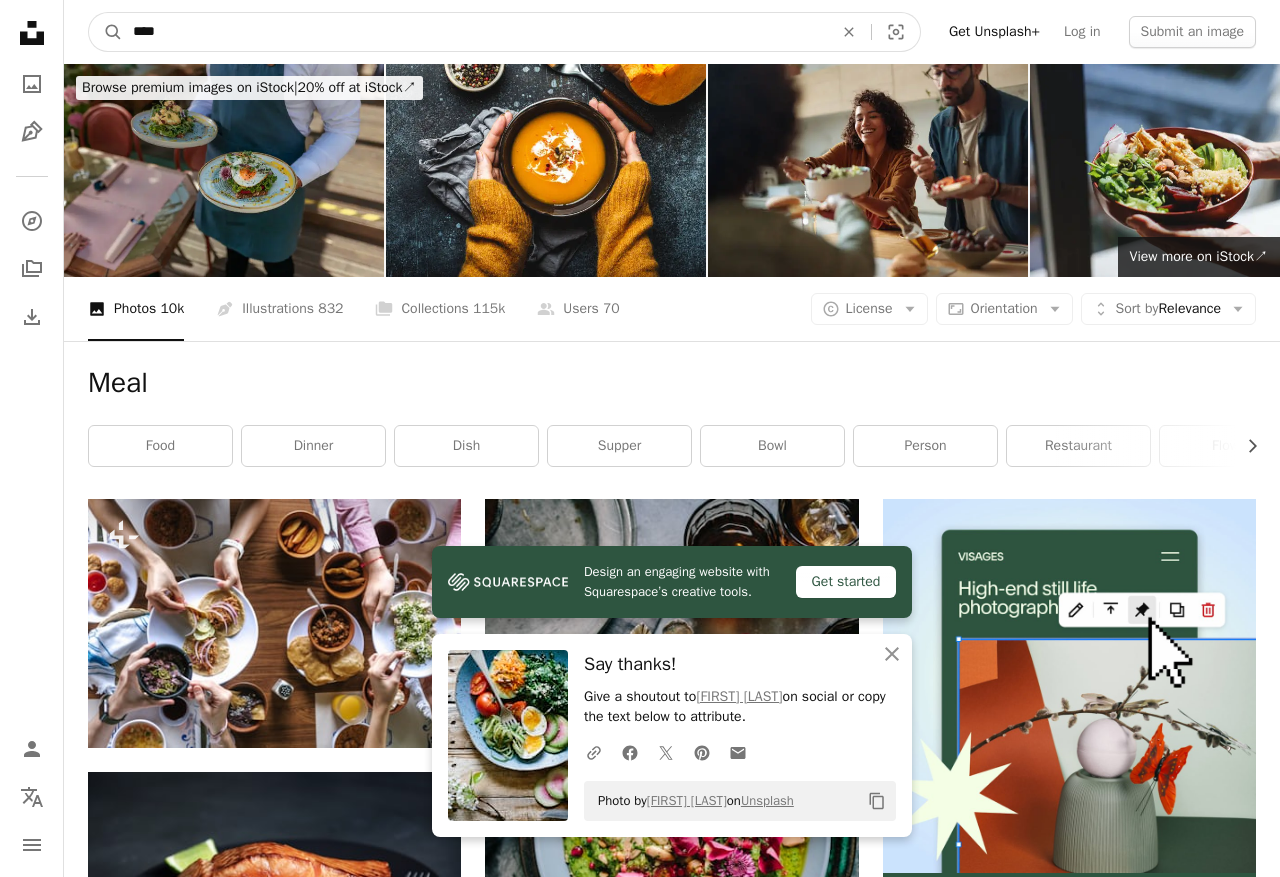 click on "****" at bounding box center (475, 32) 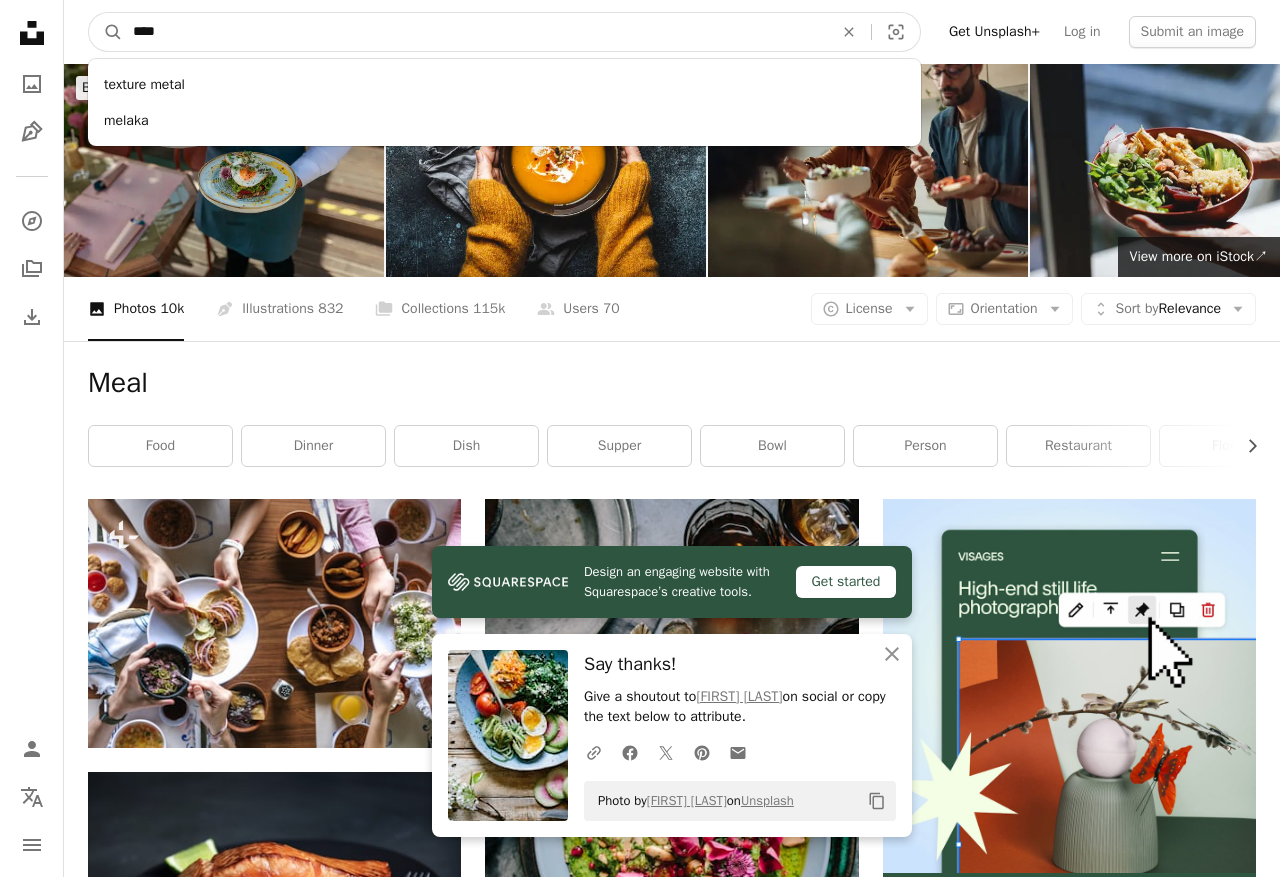 click on "****" at bounding box center [475, 32] 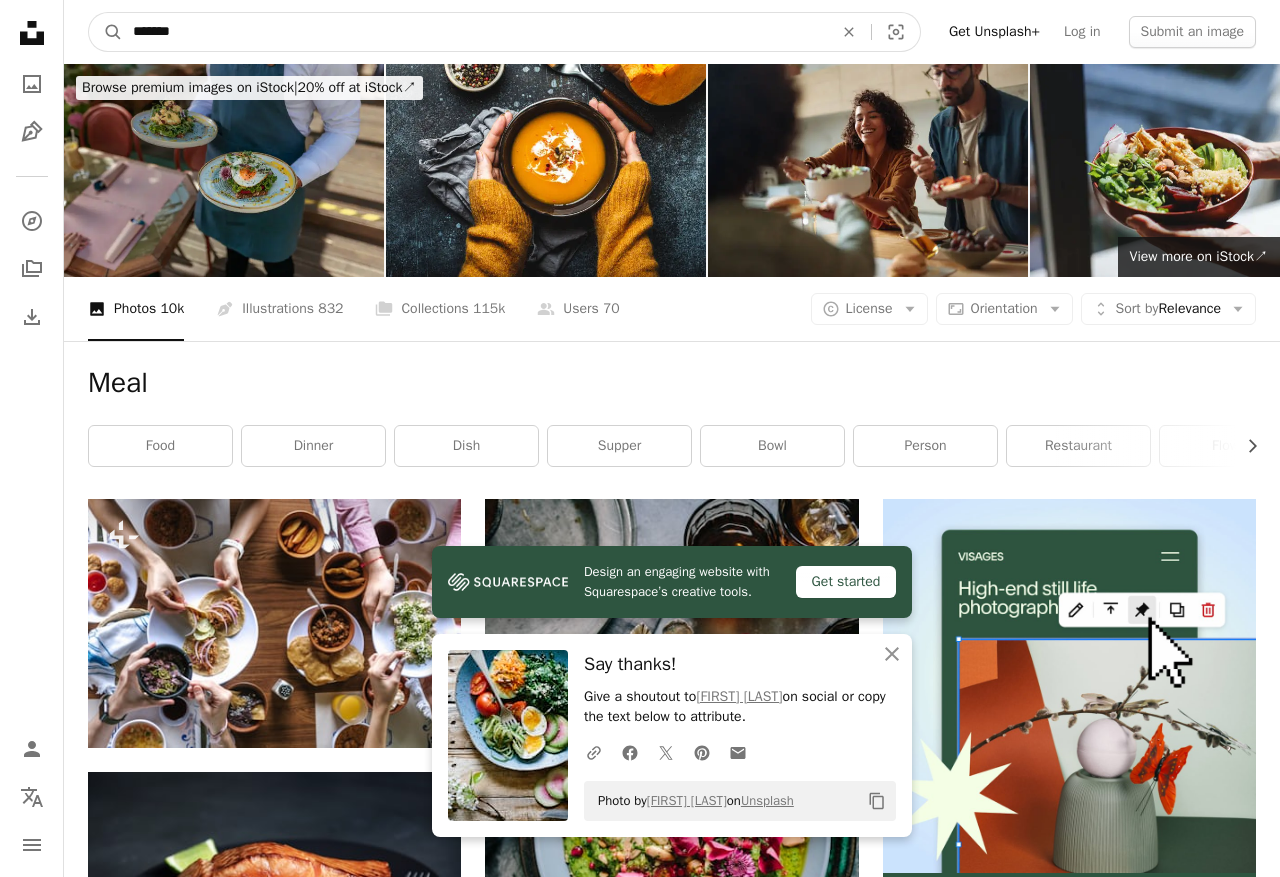 type on "********" 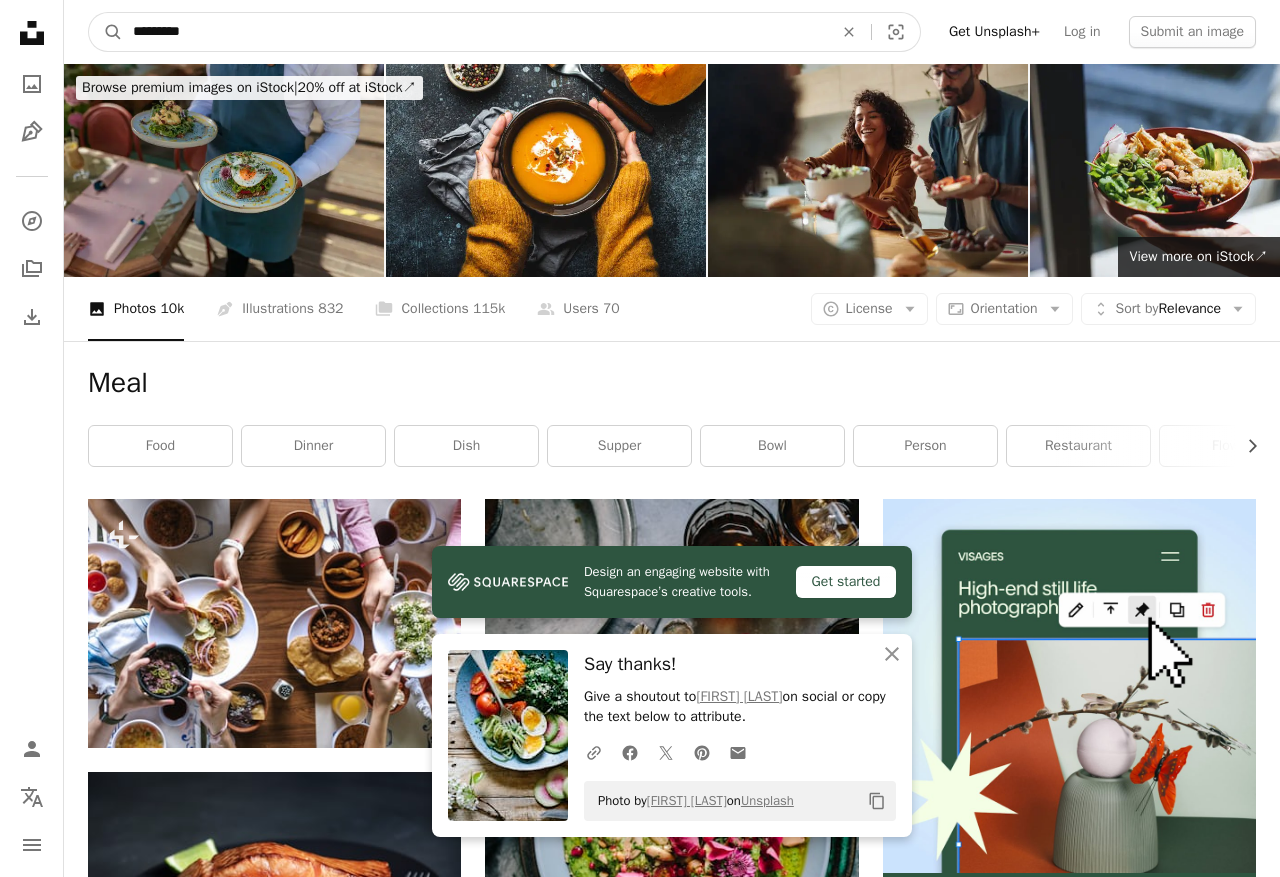 type on "**********" 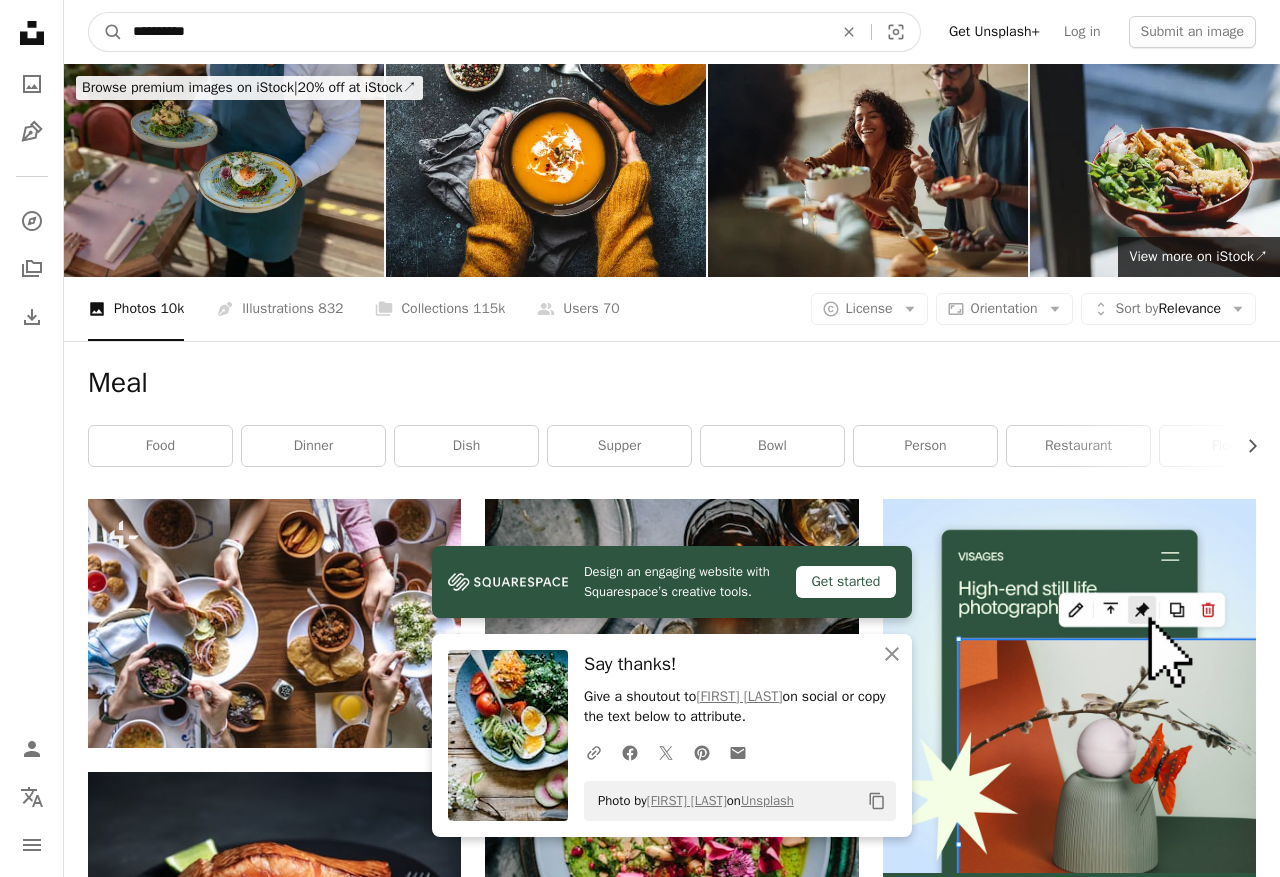 click on "A magnifying glass" at bounding box center (106, 32) 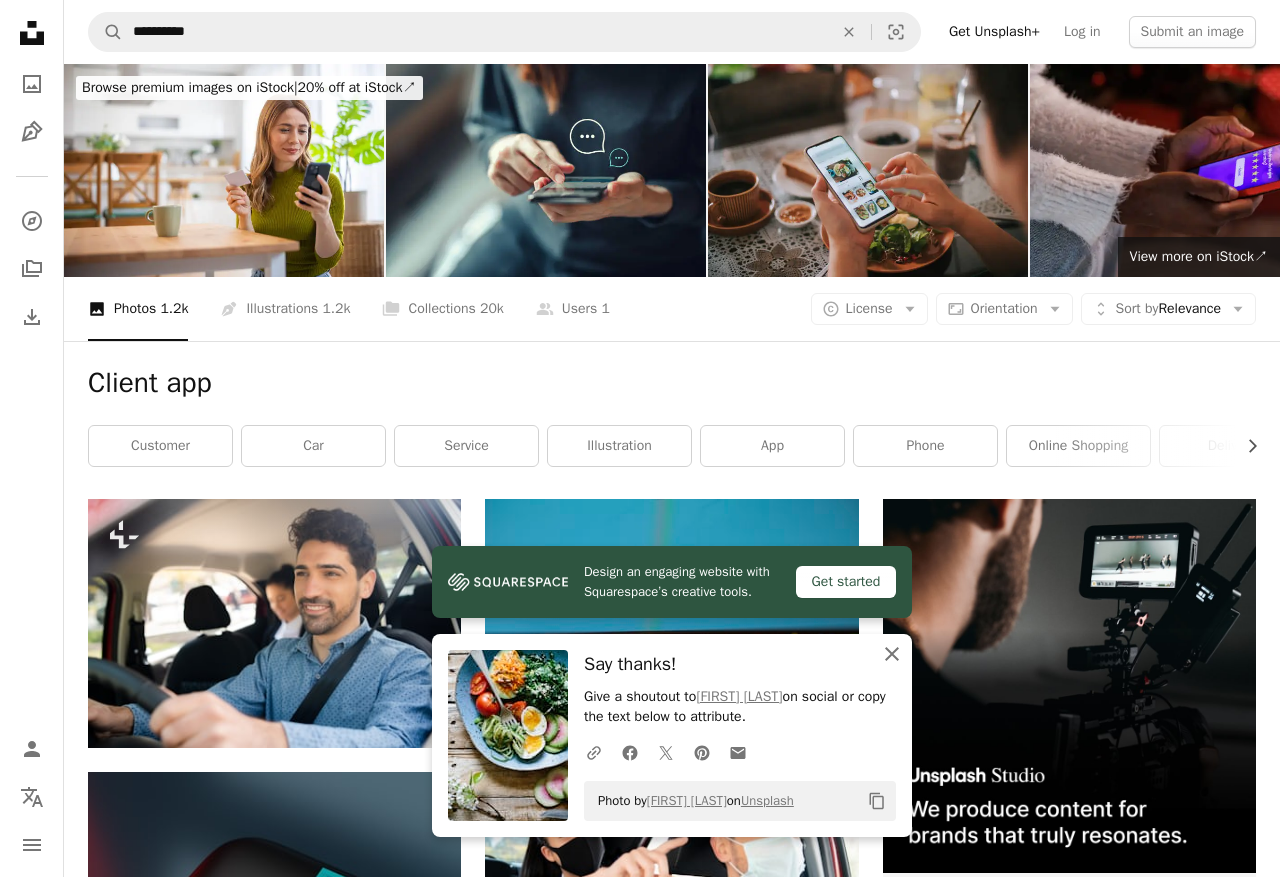 click on "An X shape" 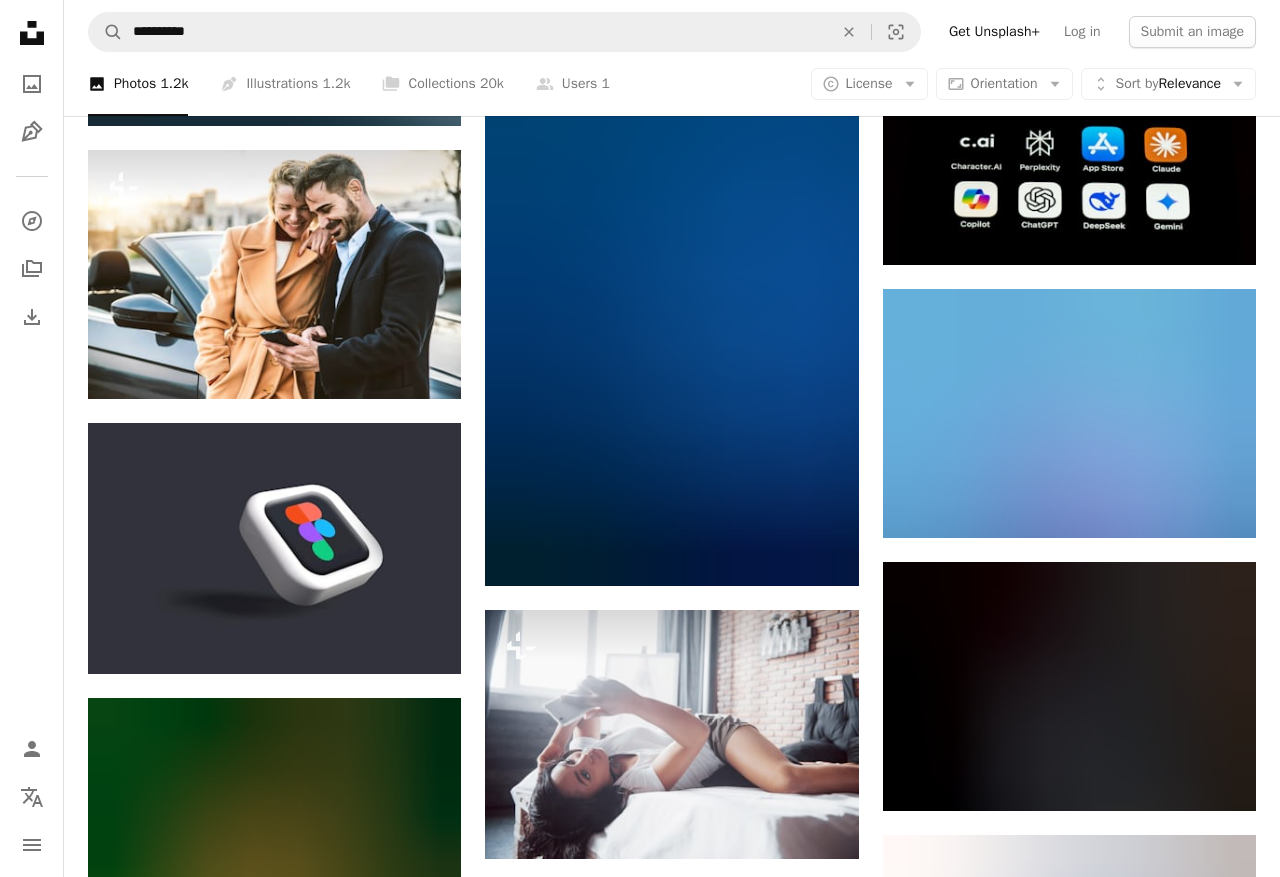 scroll, scrollTop: 1069, scrollLeft: 0, axis: vertical 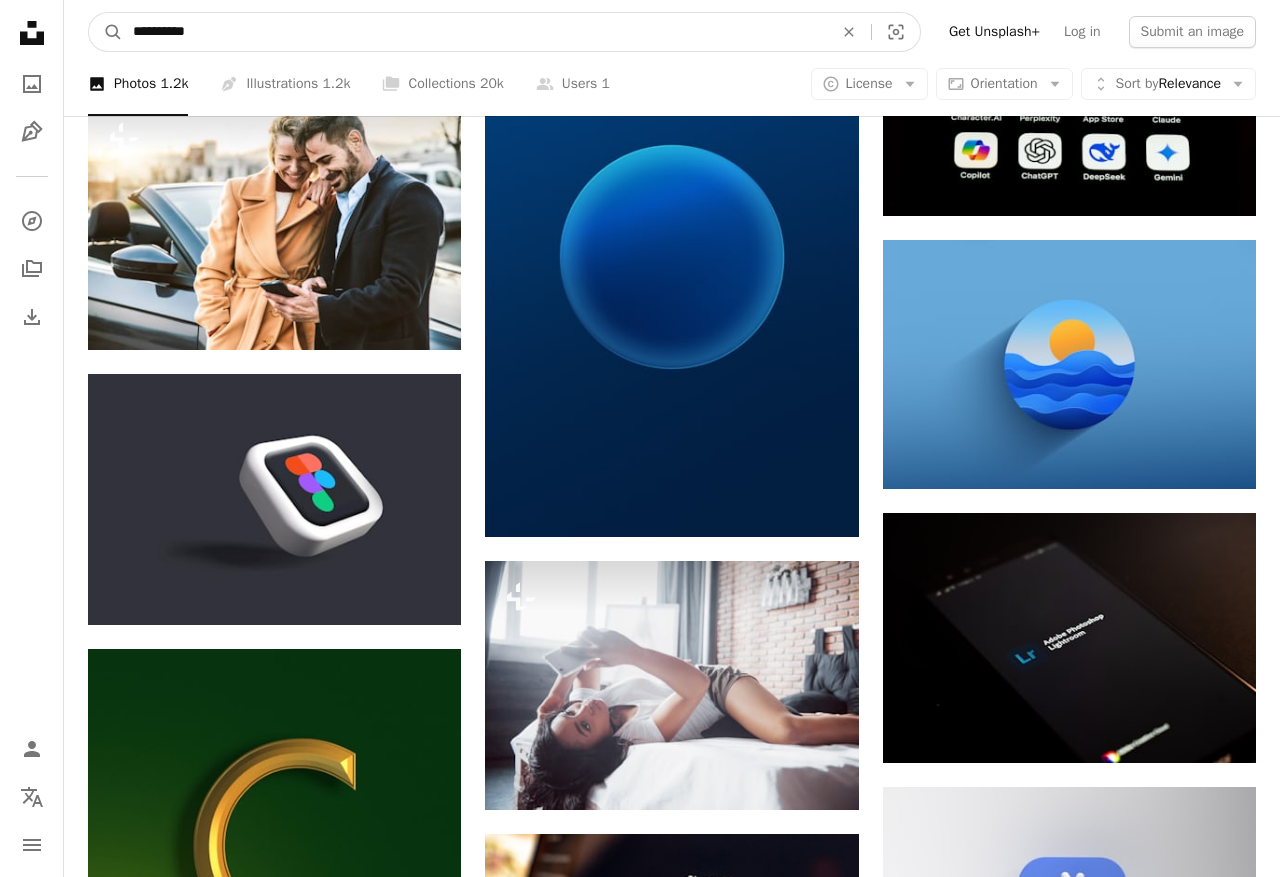 click on "**********" at bounding box center [475, 32] 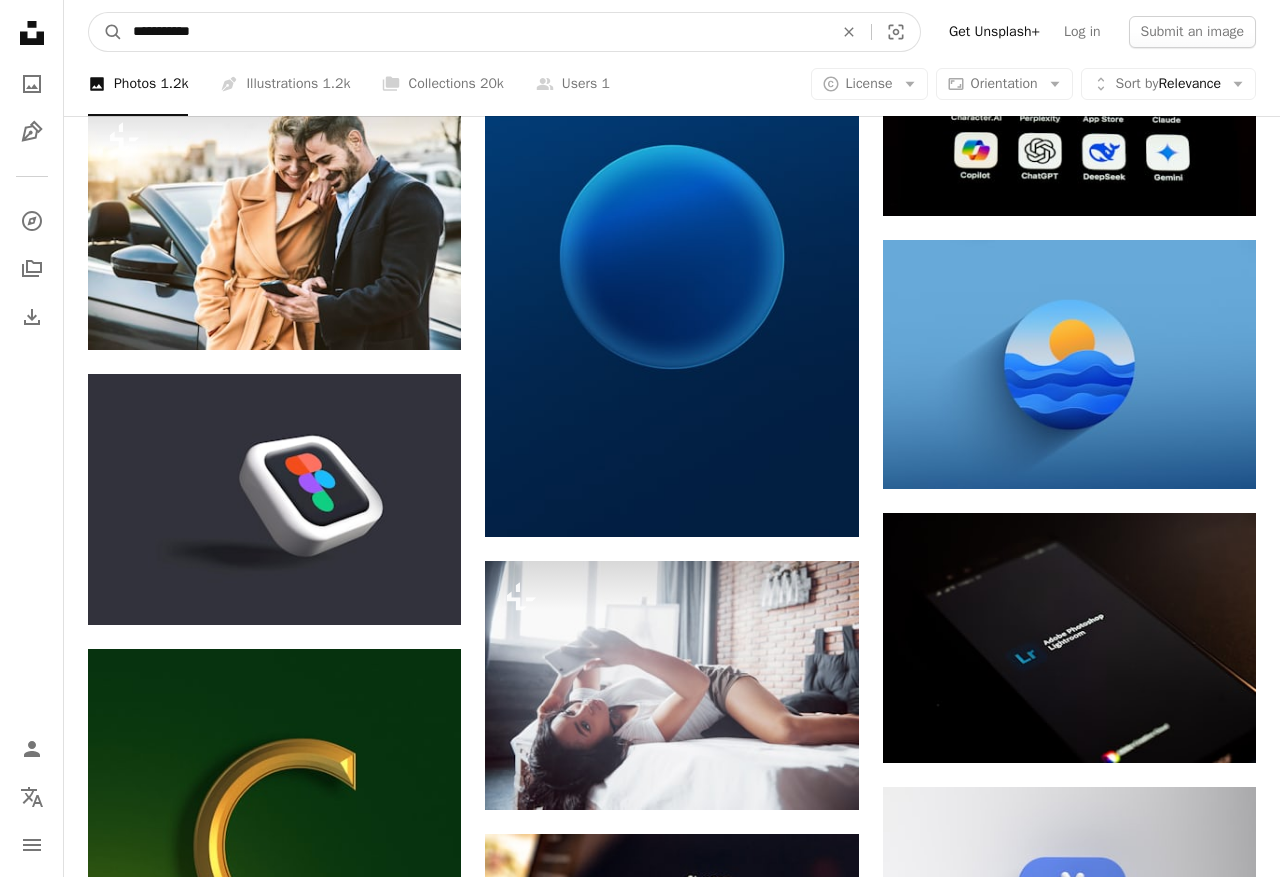 click on "A magnifying glass" at bounding box center (106, 32) 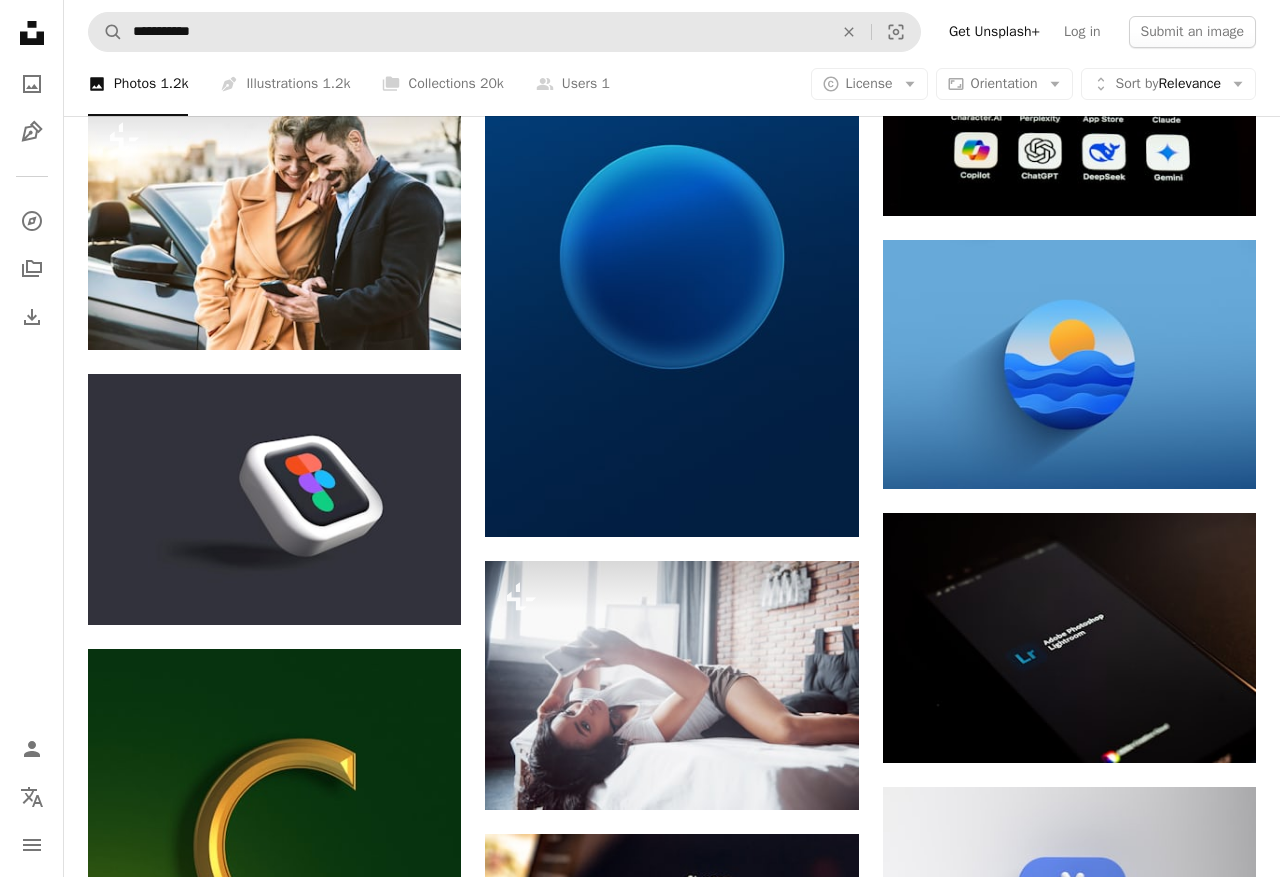 scroll, scrollTop: 0, scrollLeft: 0, axis: both 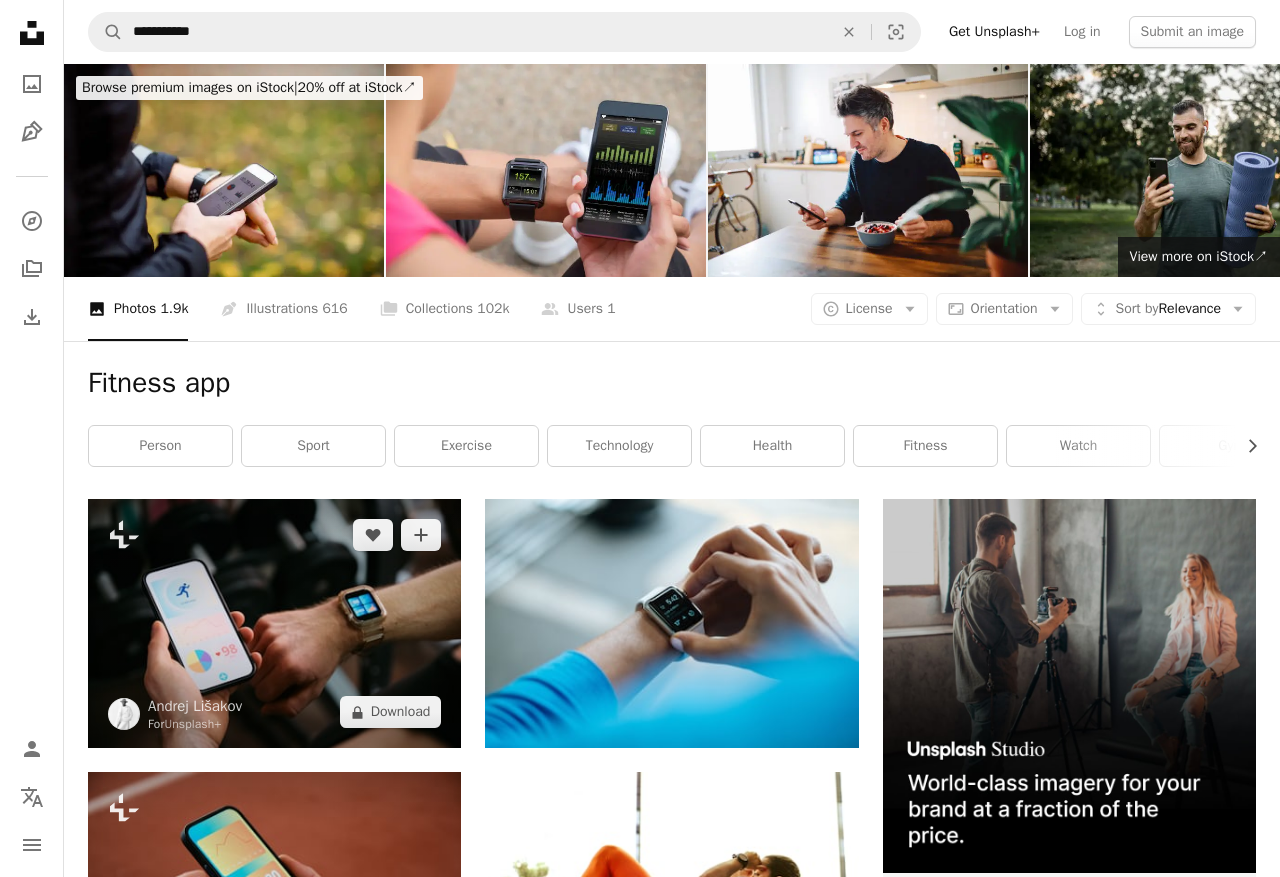 click at bounding box center [274, 623] 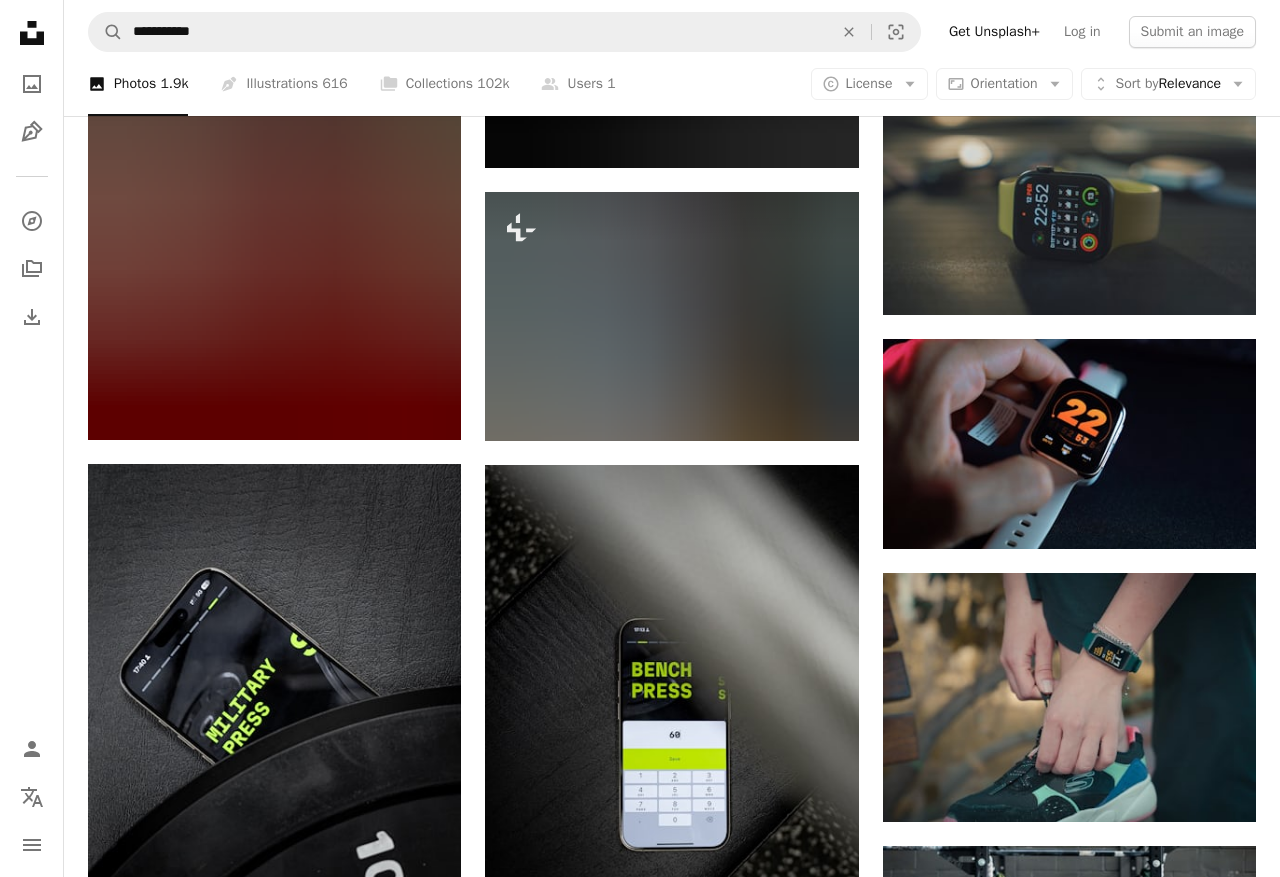 scroll, scrollTop: 1429, scrollLeft: 0, axis: vertical 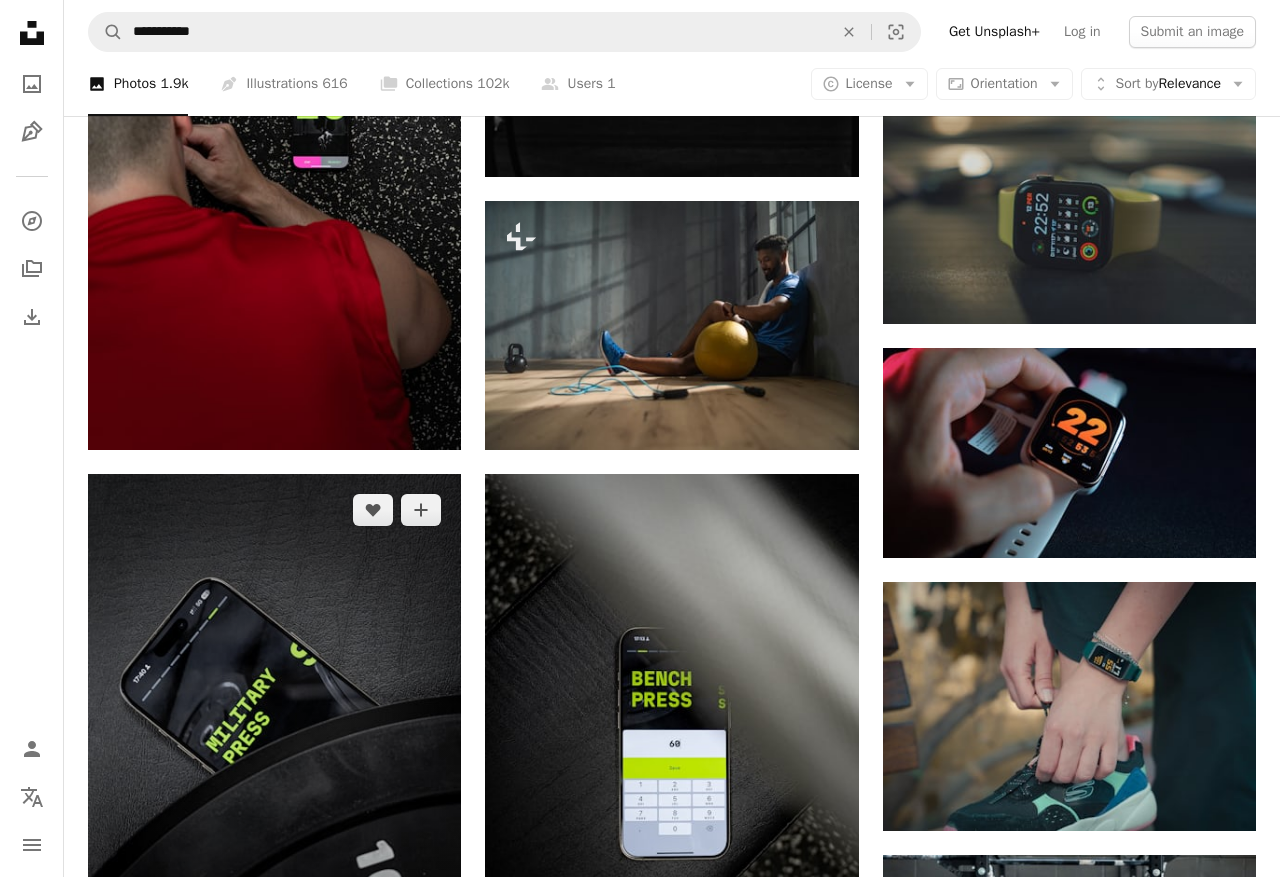 click at bounding box center (274, 754) 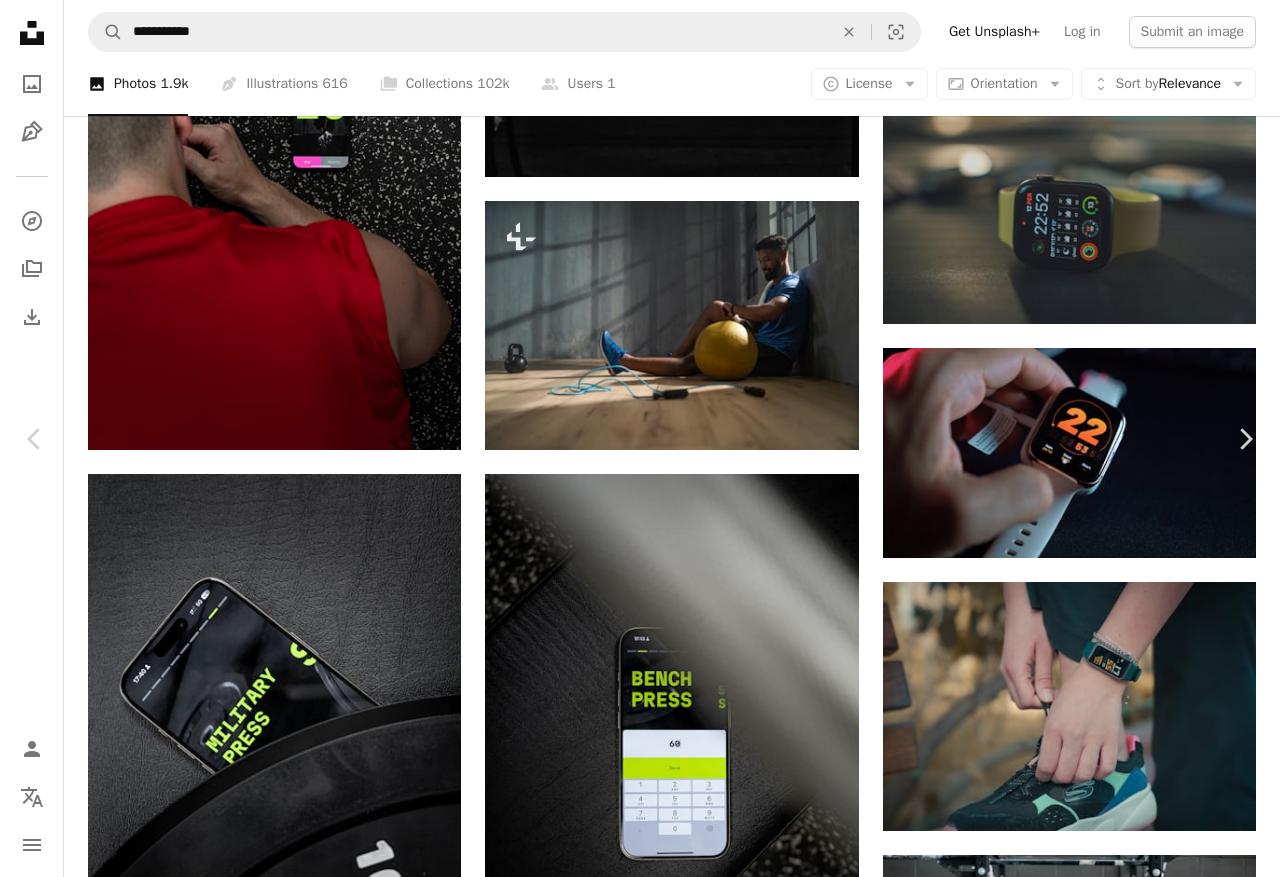 click on "Download free" at bounding box center [1081, 5443] 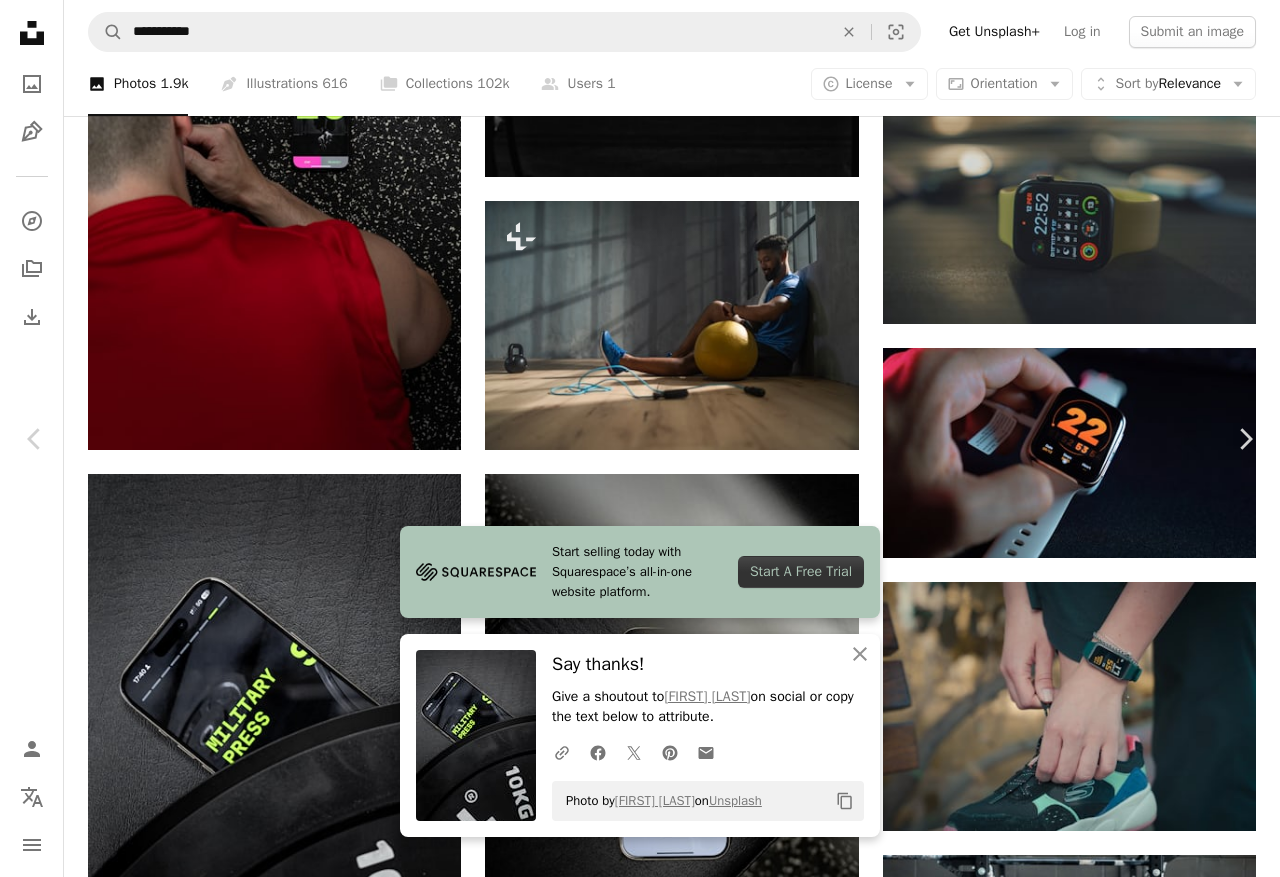 click on "Zoom in" at bounding box center (632, 5835) 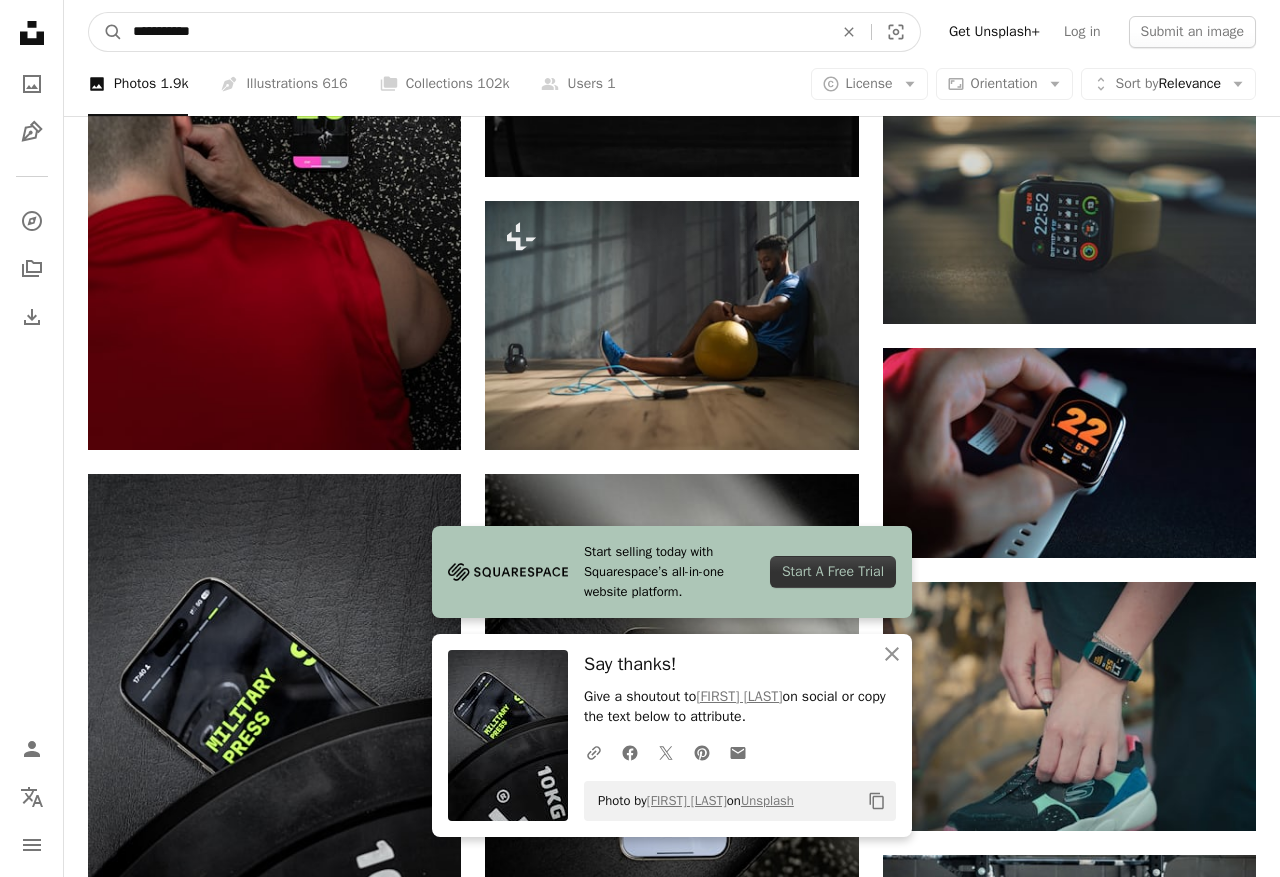 click on "**********" at bounding box center (475, 32) 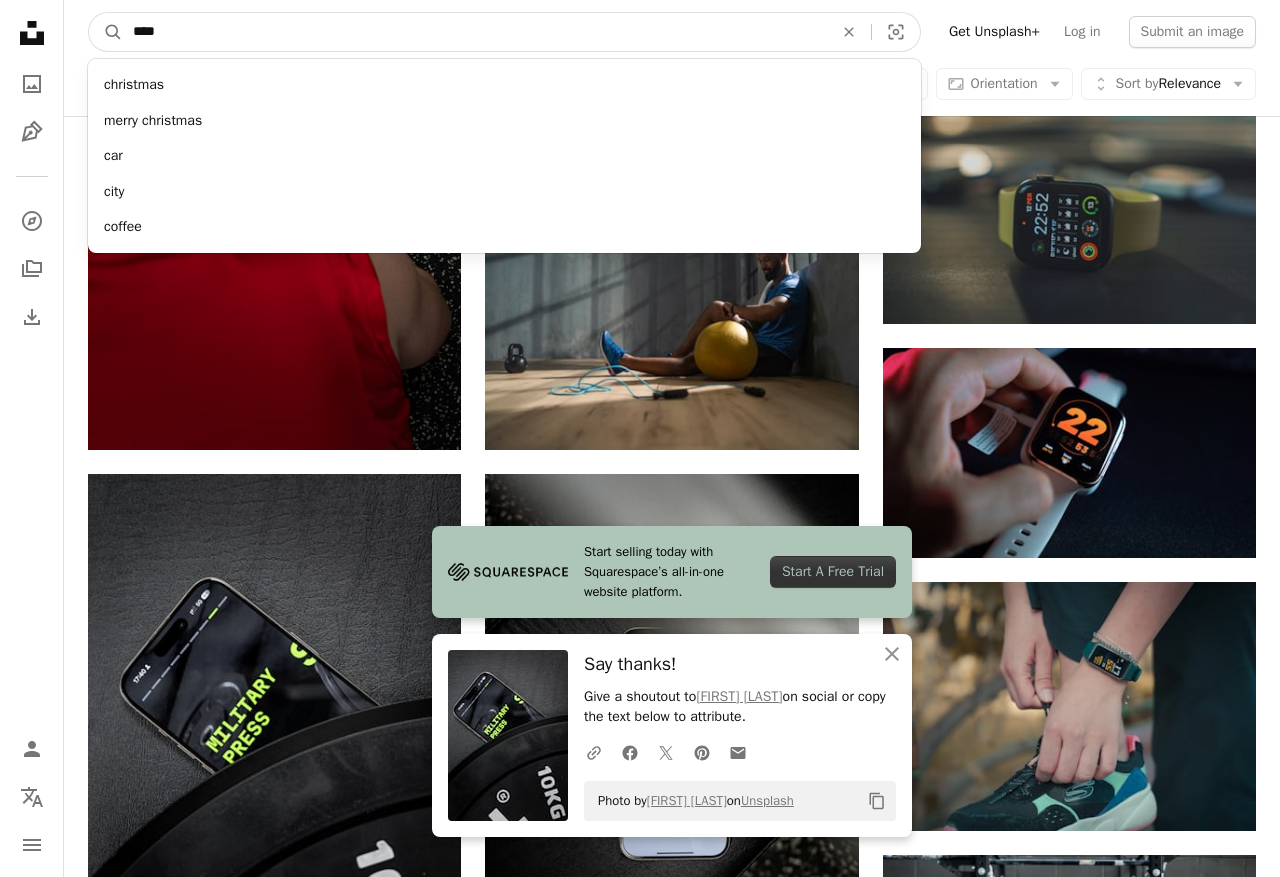 type on "****" 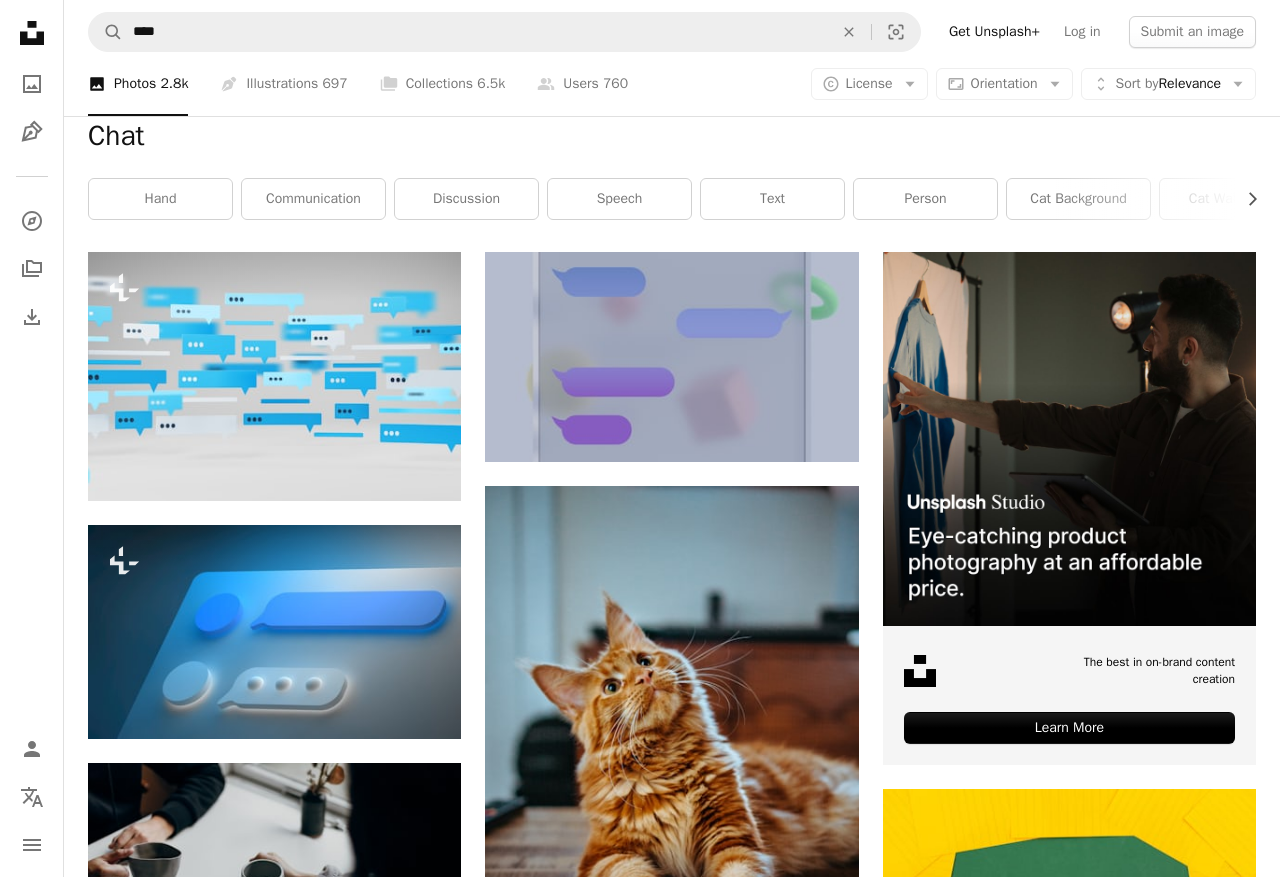 scroll, scrollTop: 245, scrollLeft: 0, axis: vertical 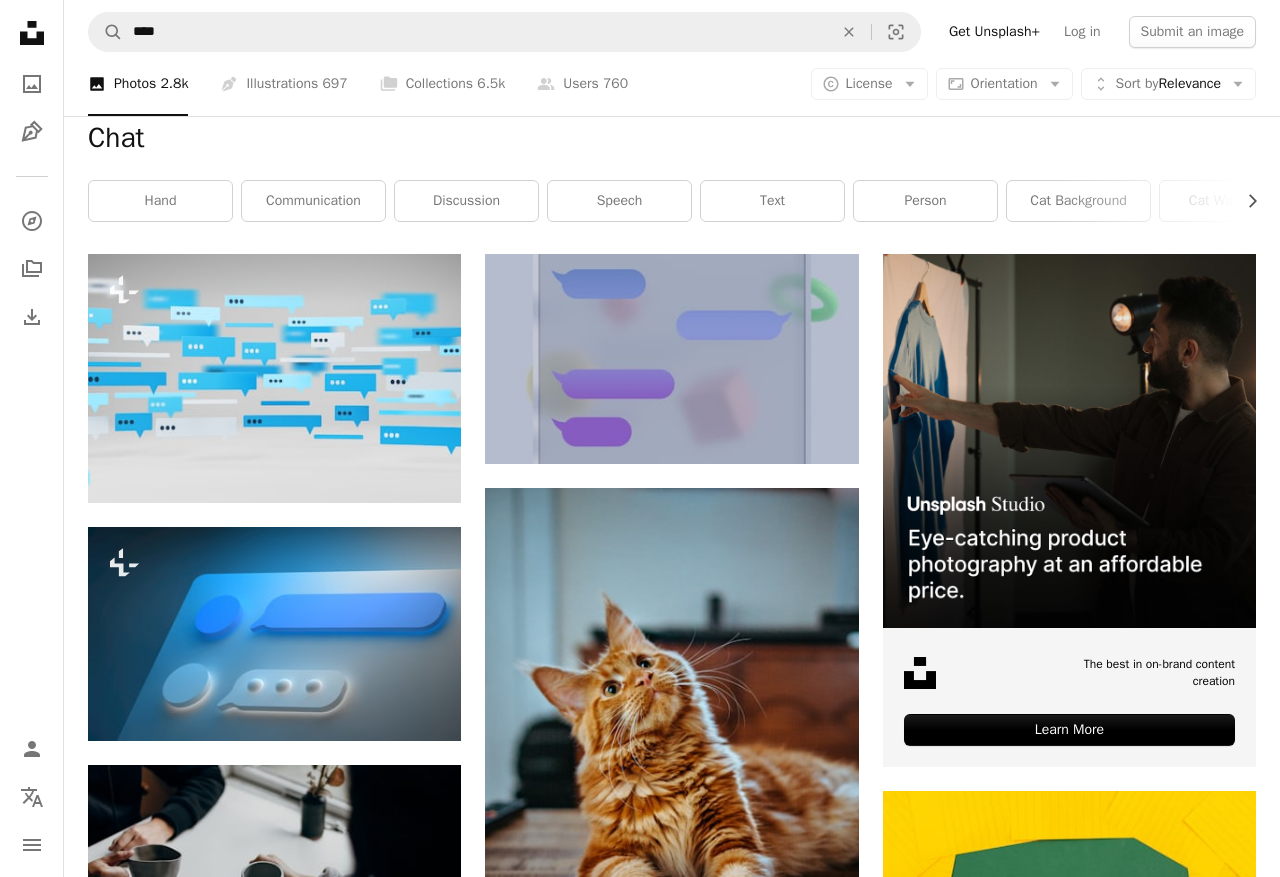 click at bounding box center (1069, 1334) 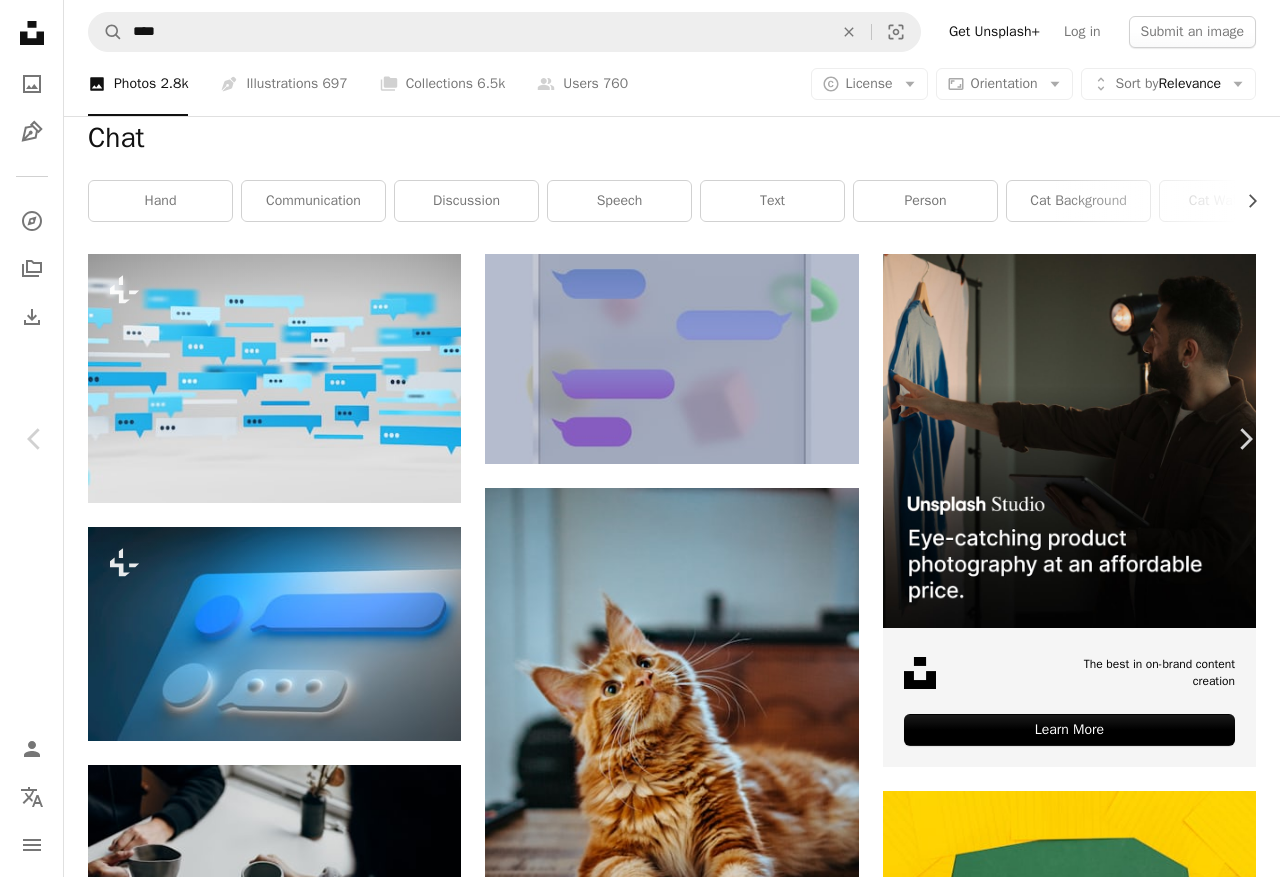 click on "Download free" at bounding box center (1081, 3902) 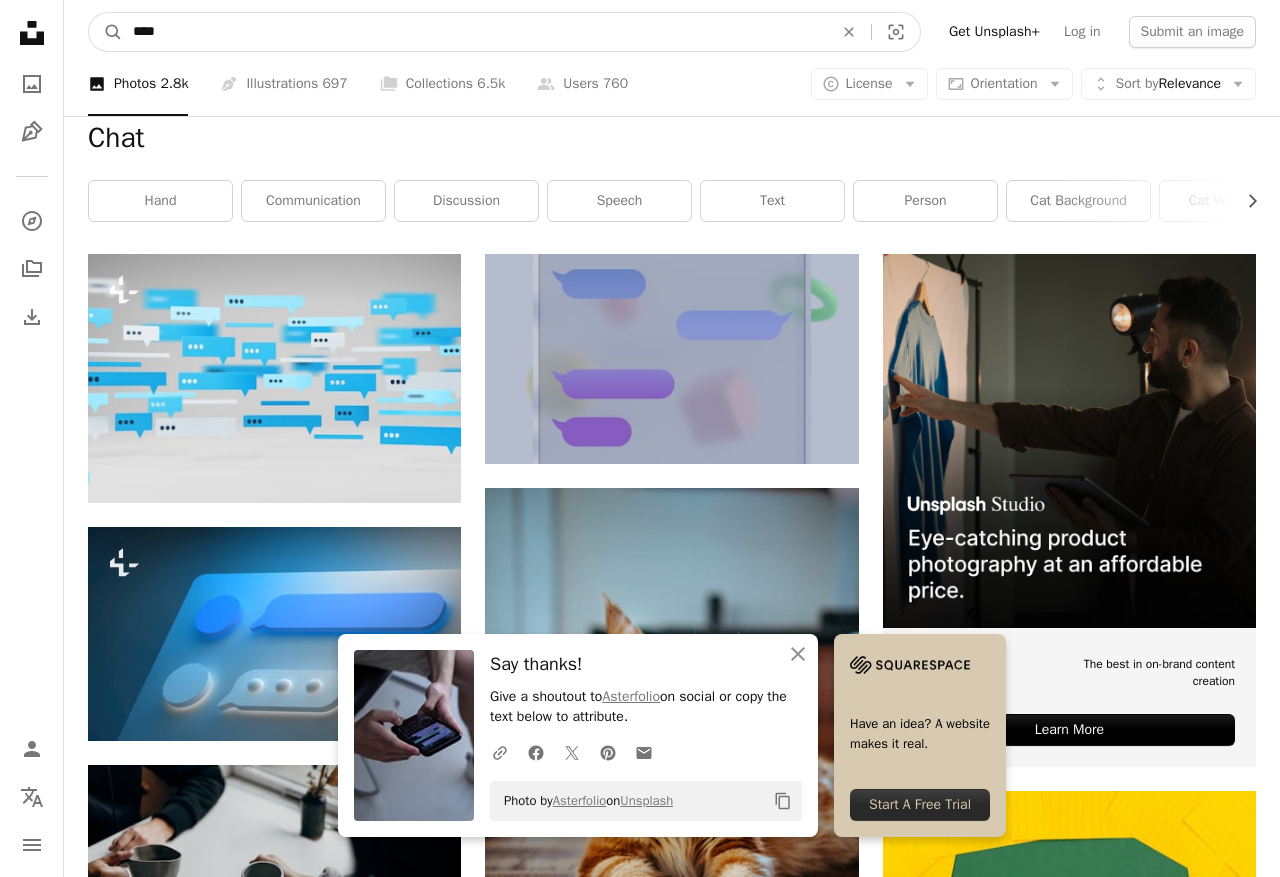 click on "****" at bounding box center (475, 32) 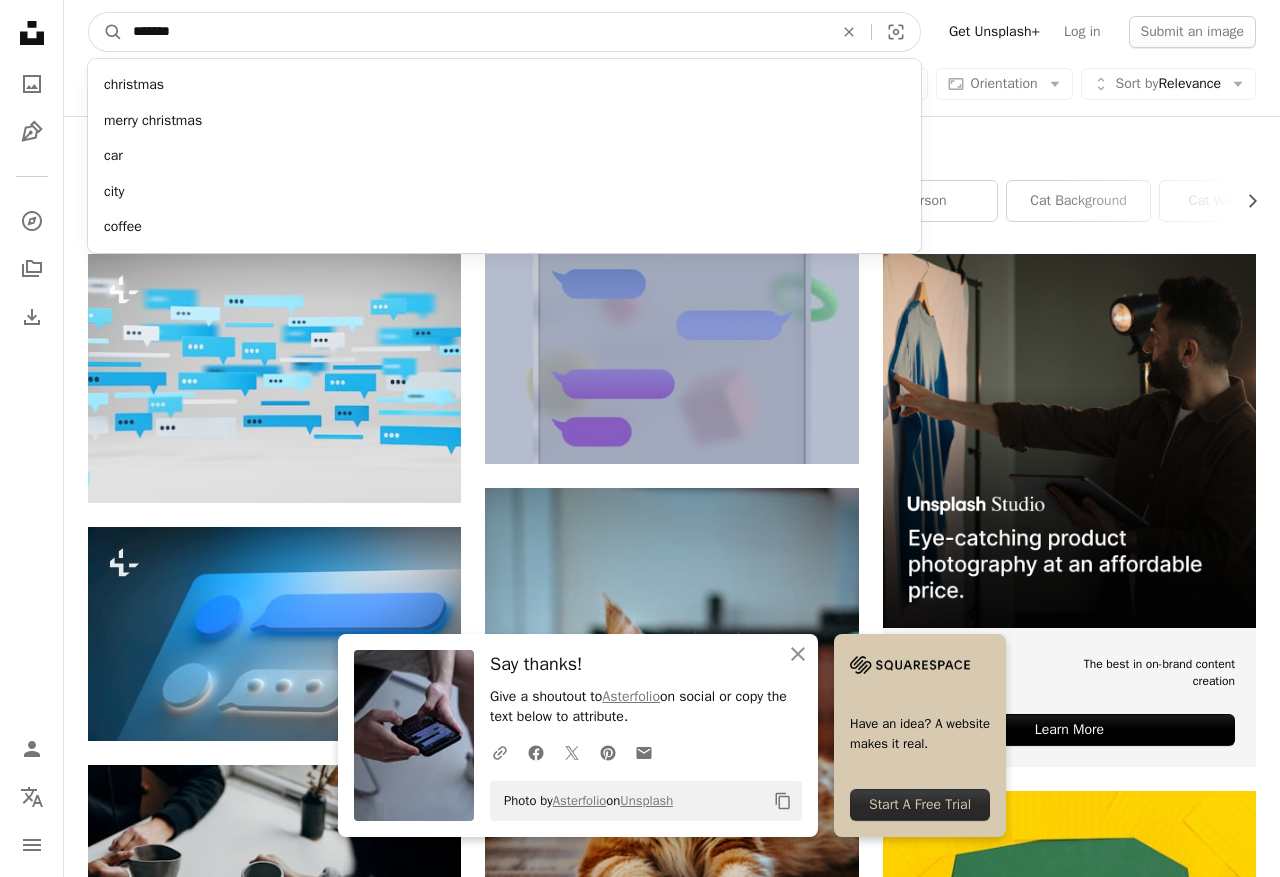 type on "********" 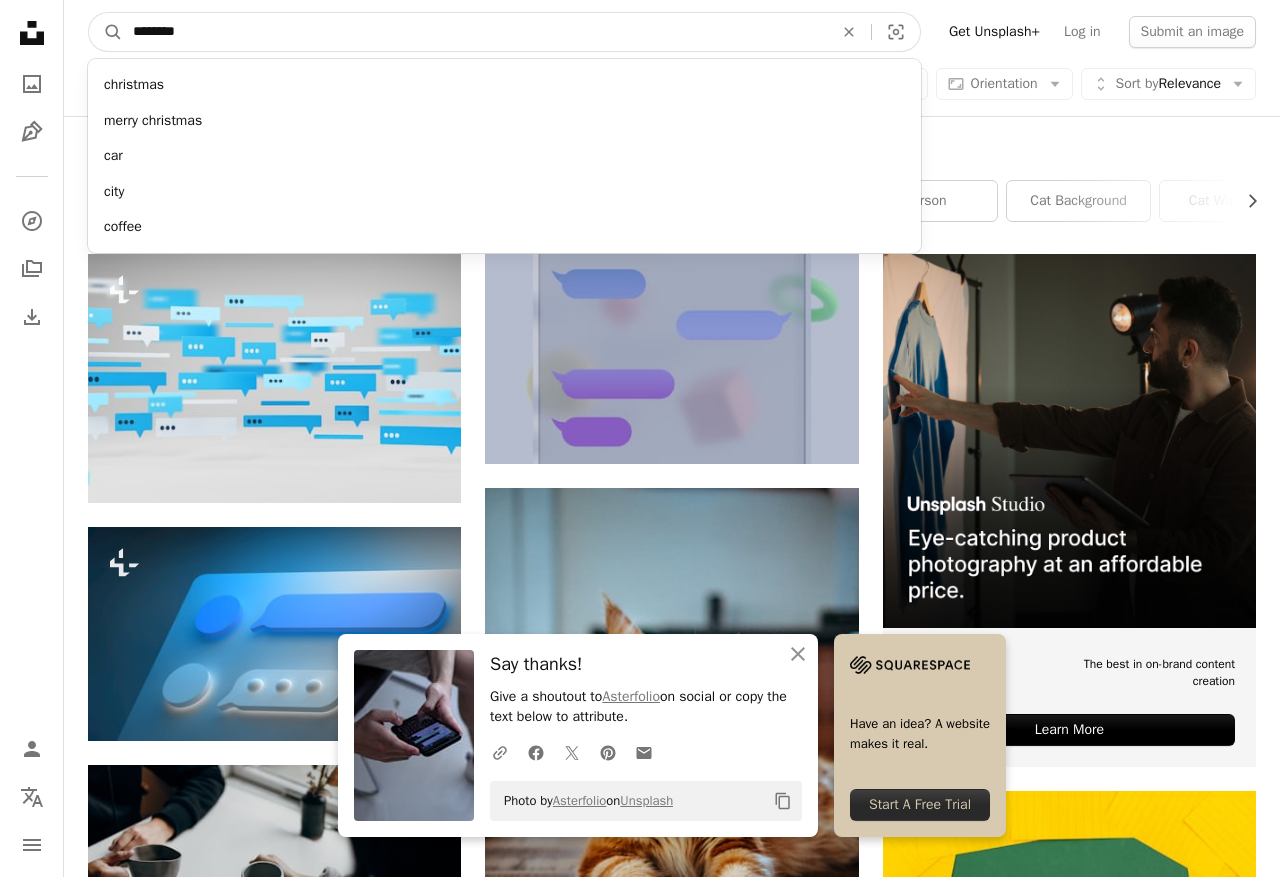 click on "A magnifying glass" at bounding box center (106, 32) 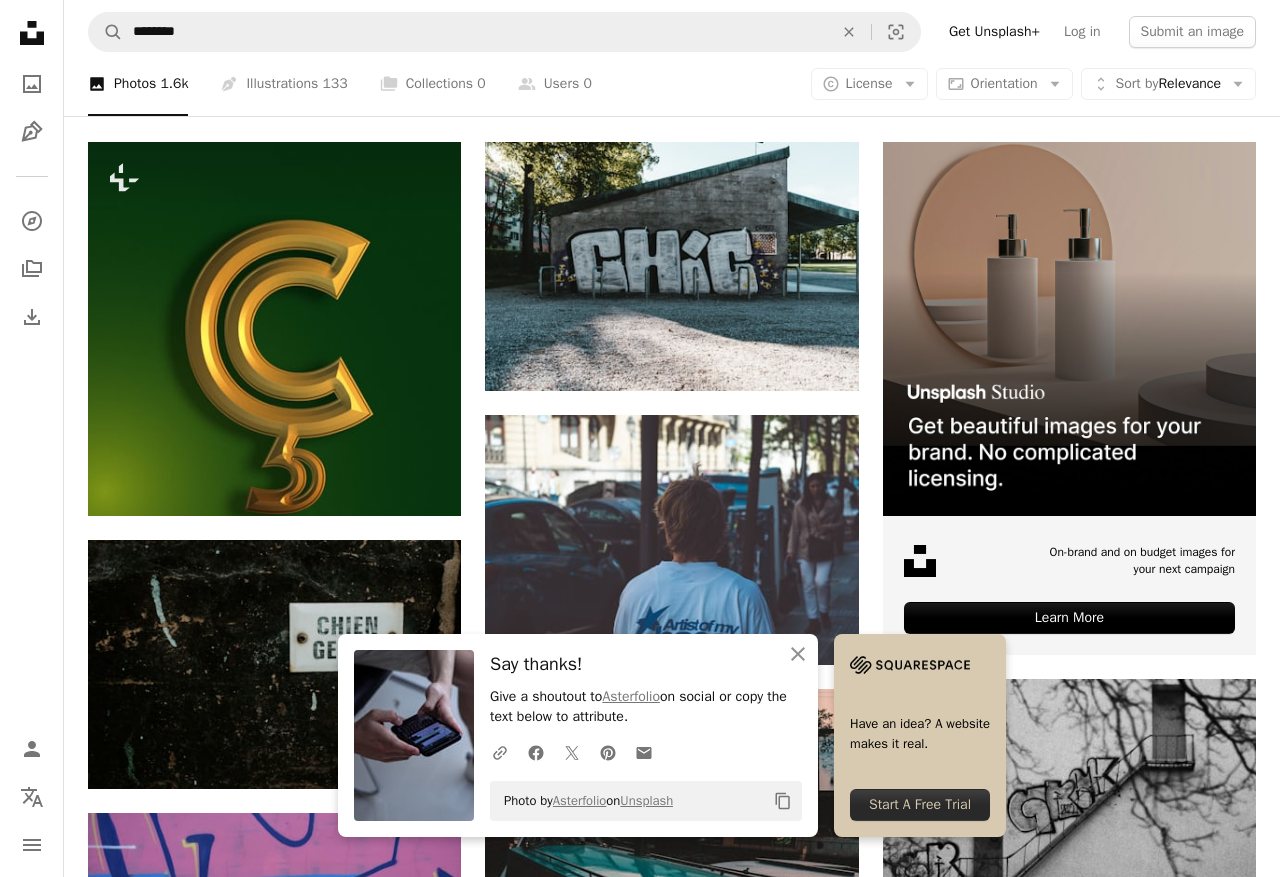 scroll, scrollTop: 393, scrollLeft: 0, axis: vertical 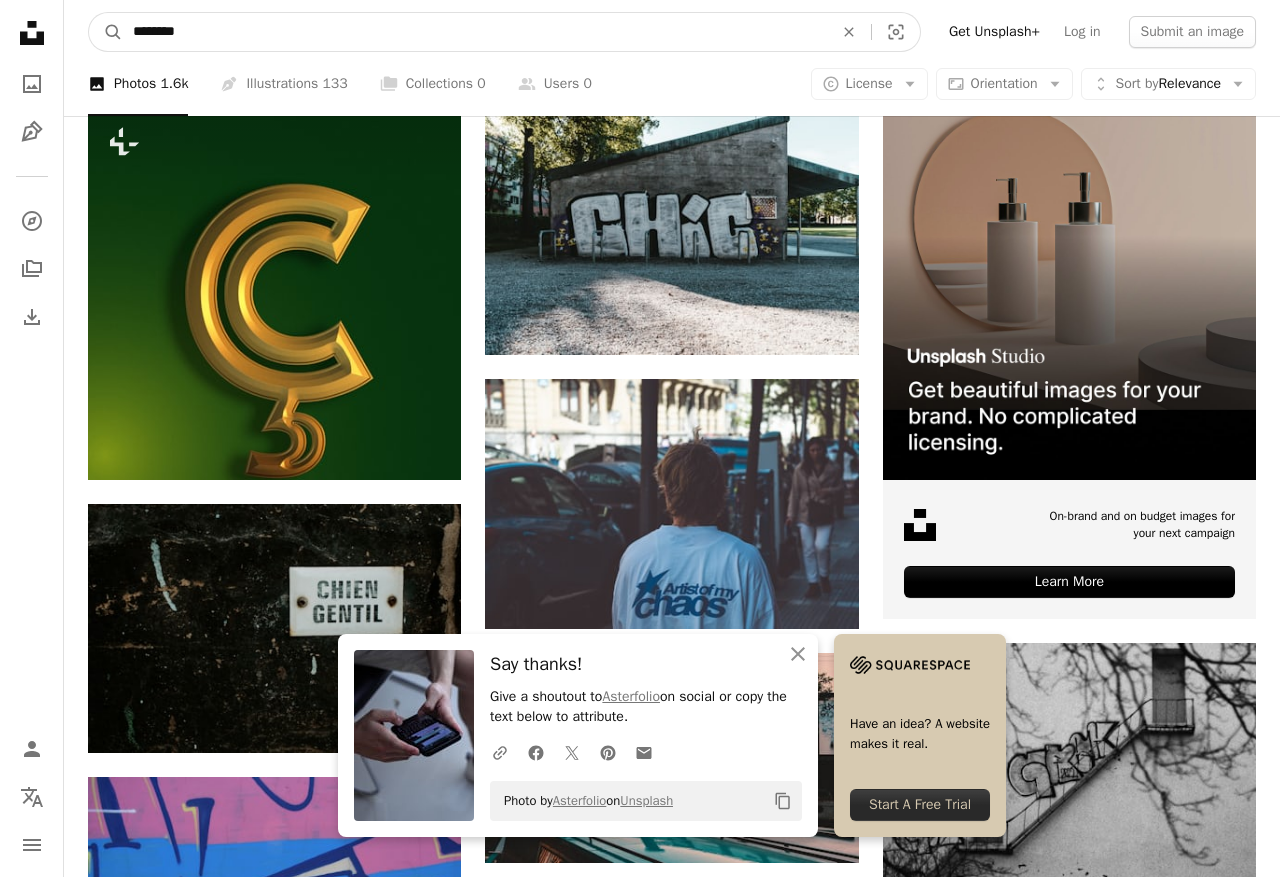 click on "********" at bounding box center [475, 32] 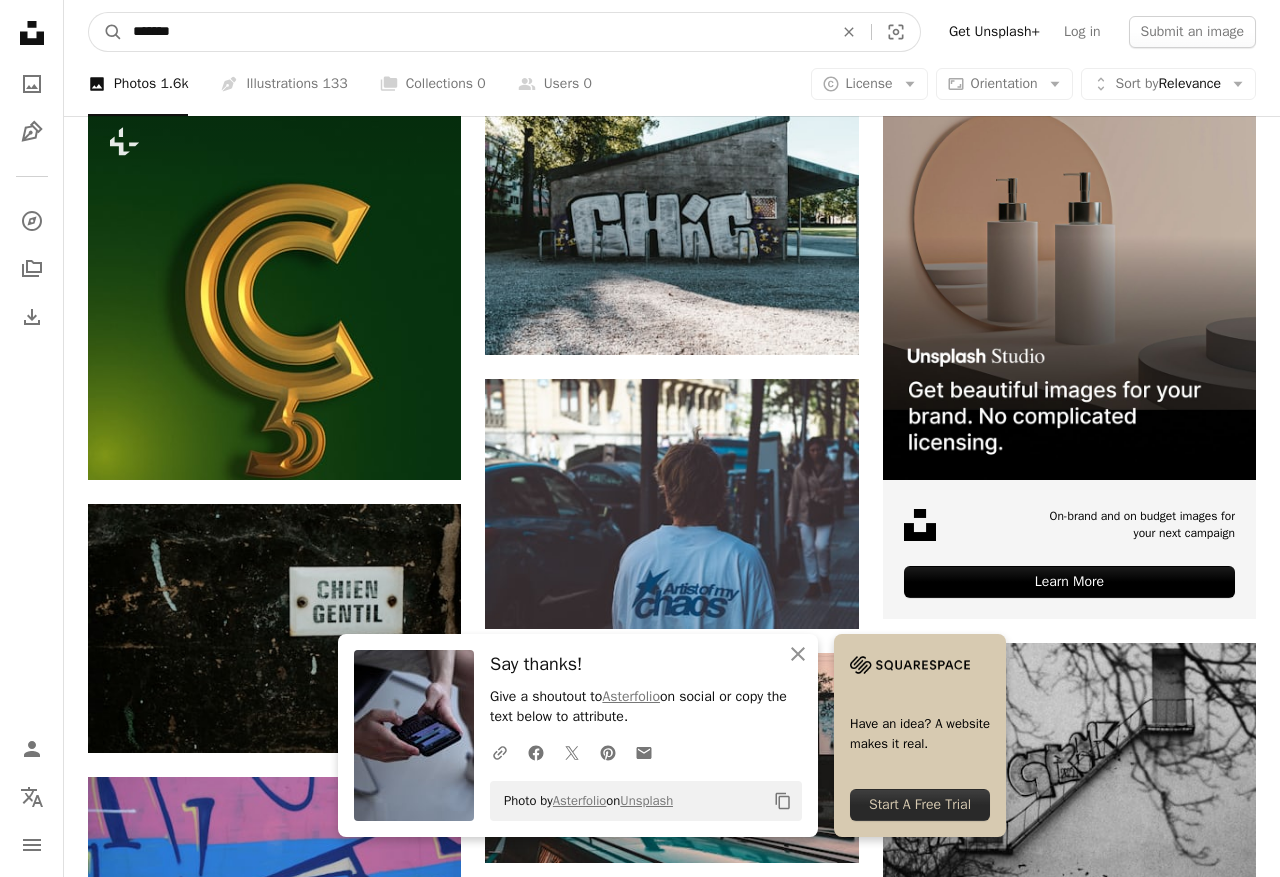 click on "A magnifying glass" at bounding box center (106, 32) 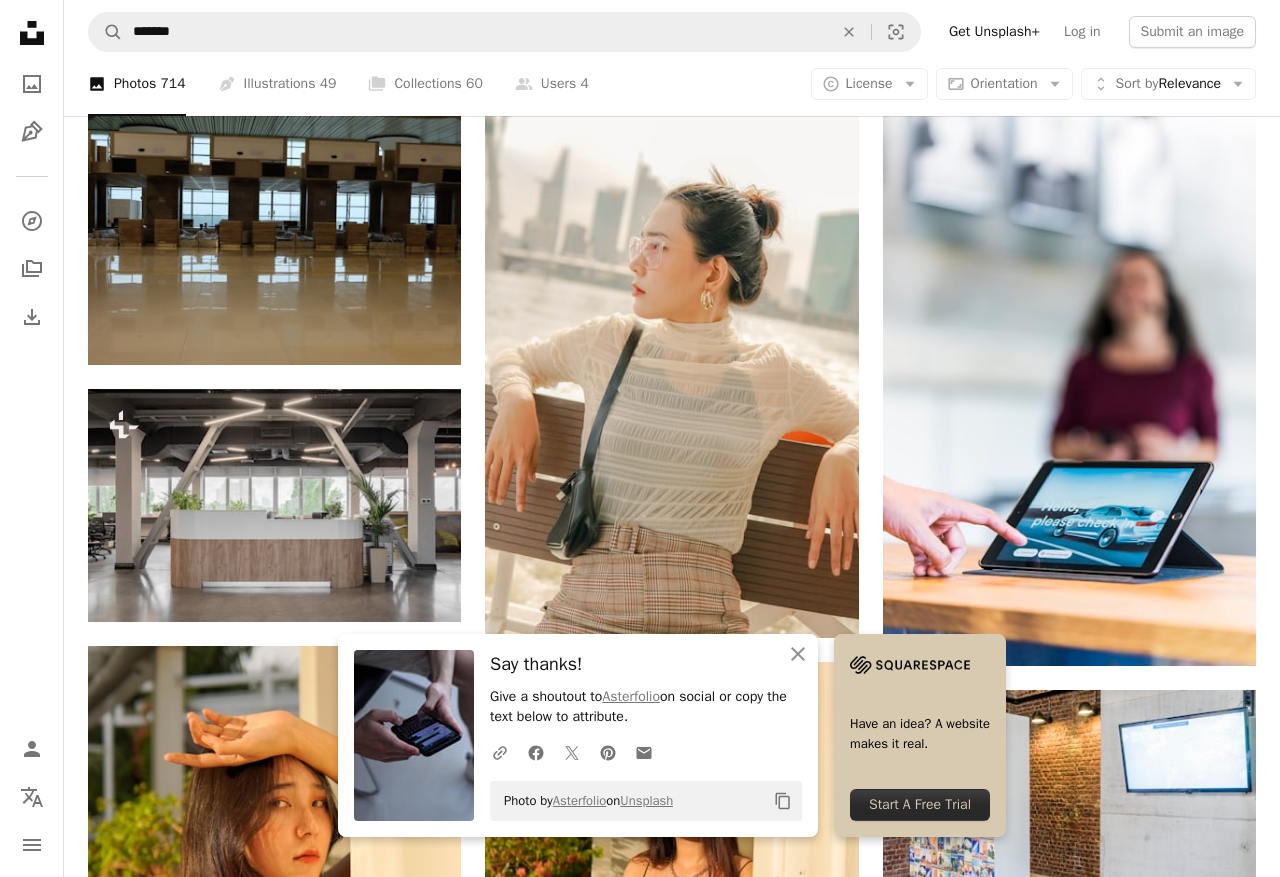 scroll, scrollTop: 1017, scrollLeft: 0, axis: vertical 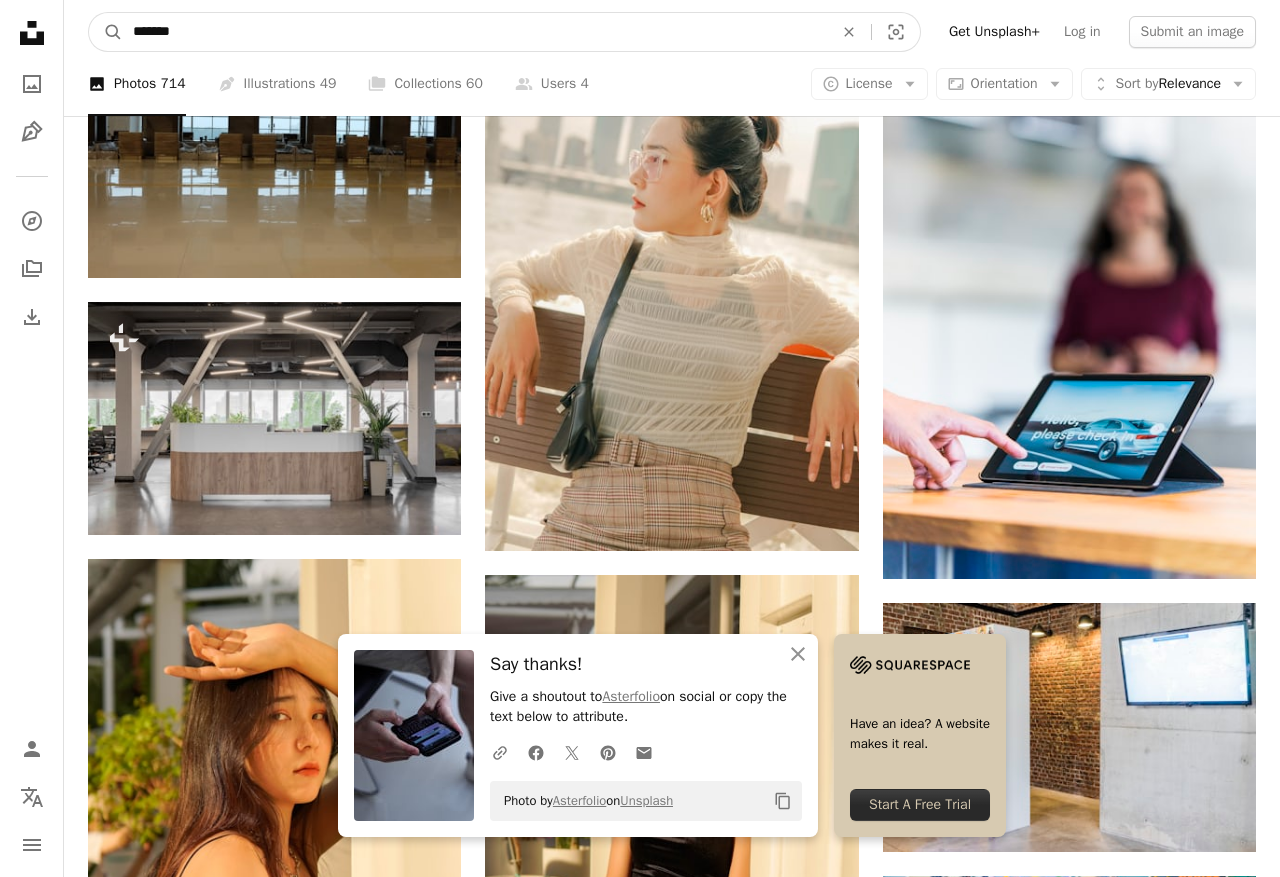 click on "*******" at bounding box center (475, 32) 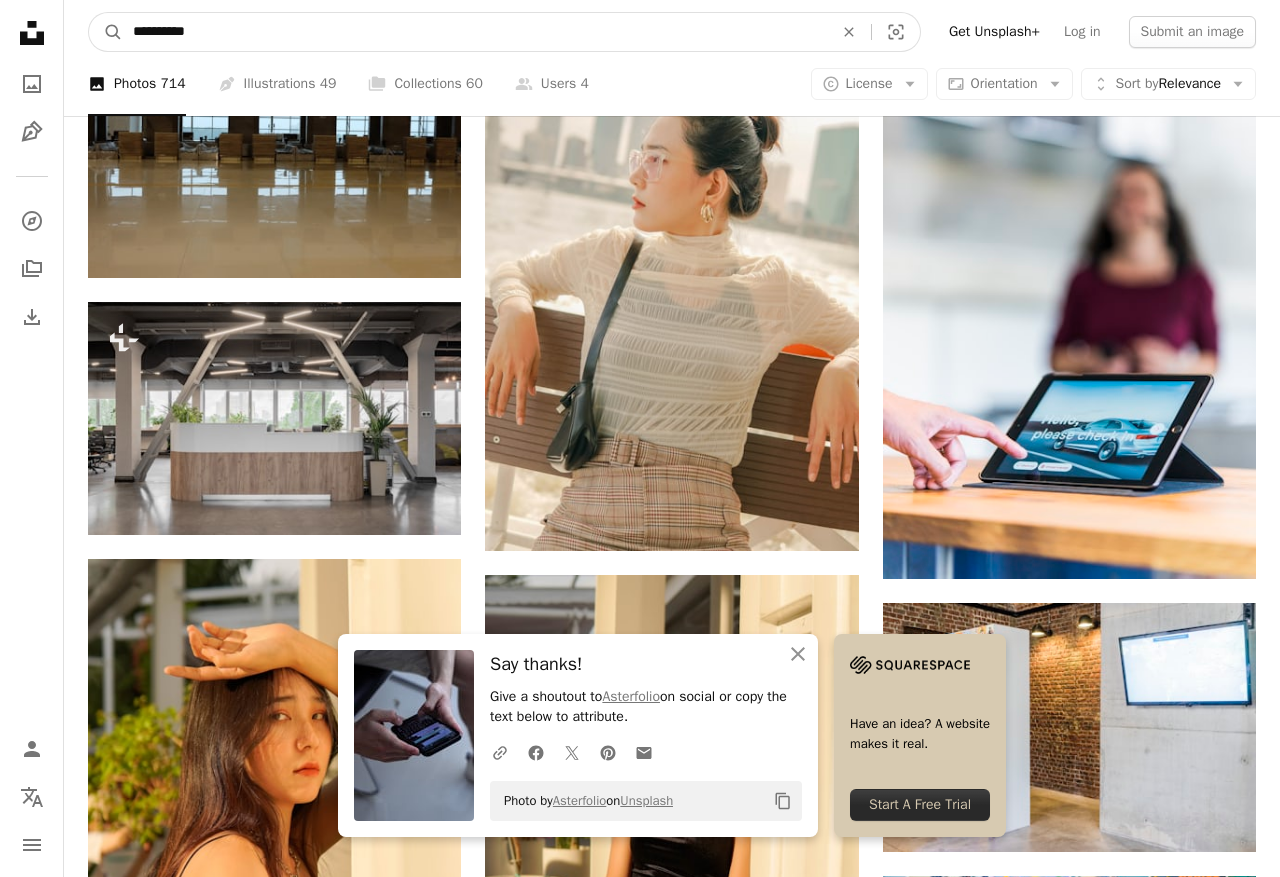 type on "**********" 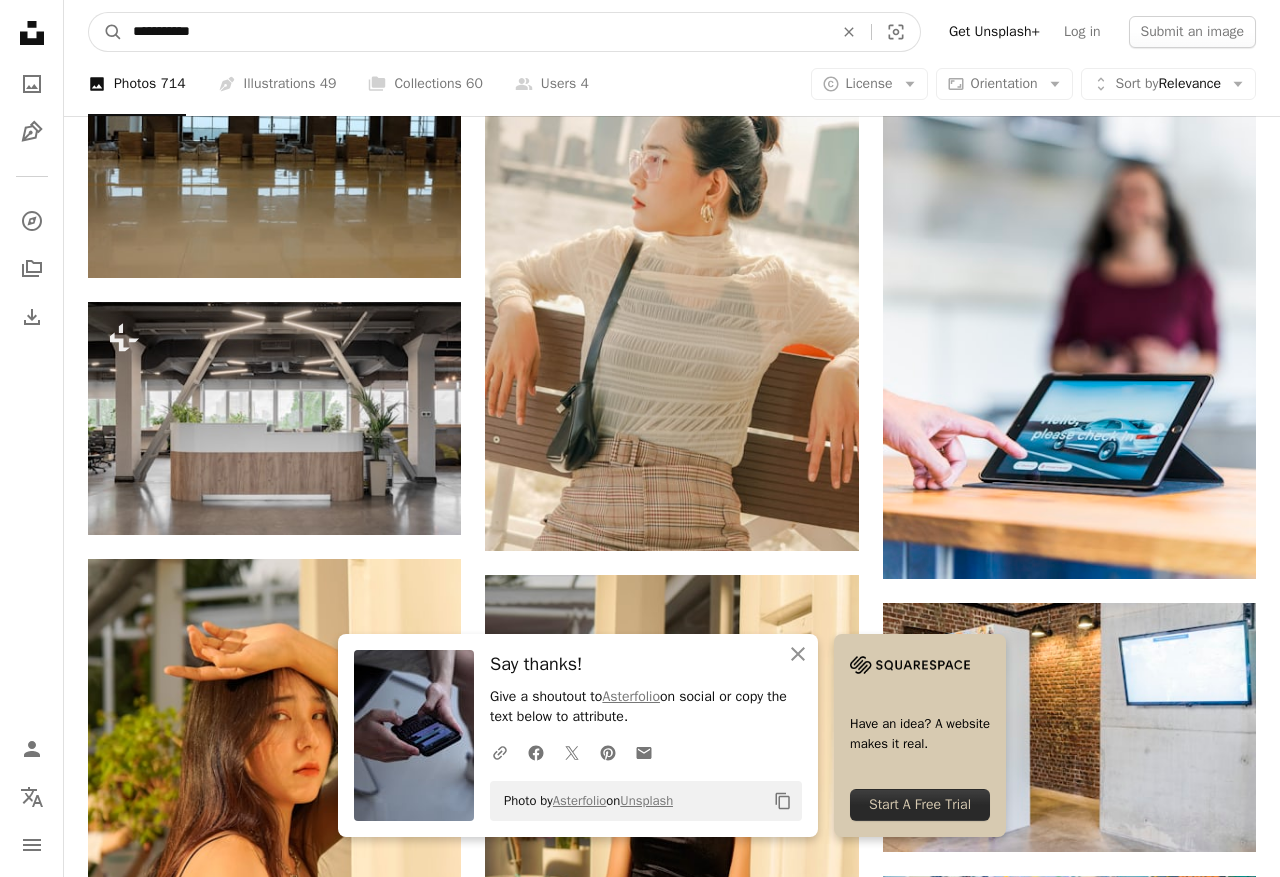 click on "A magnifying glass" at bounding box center (106, 32) 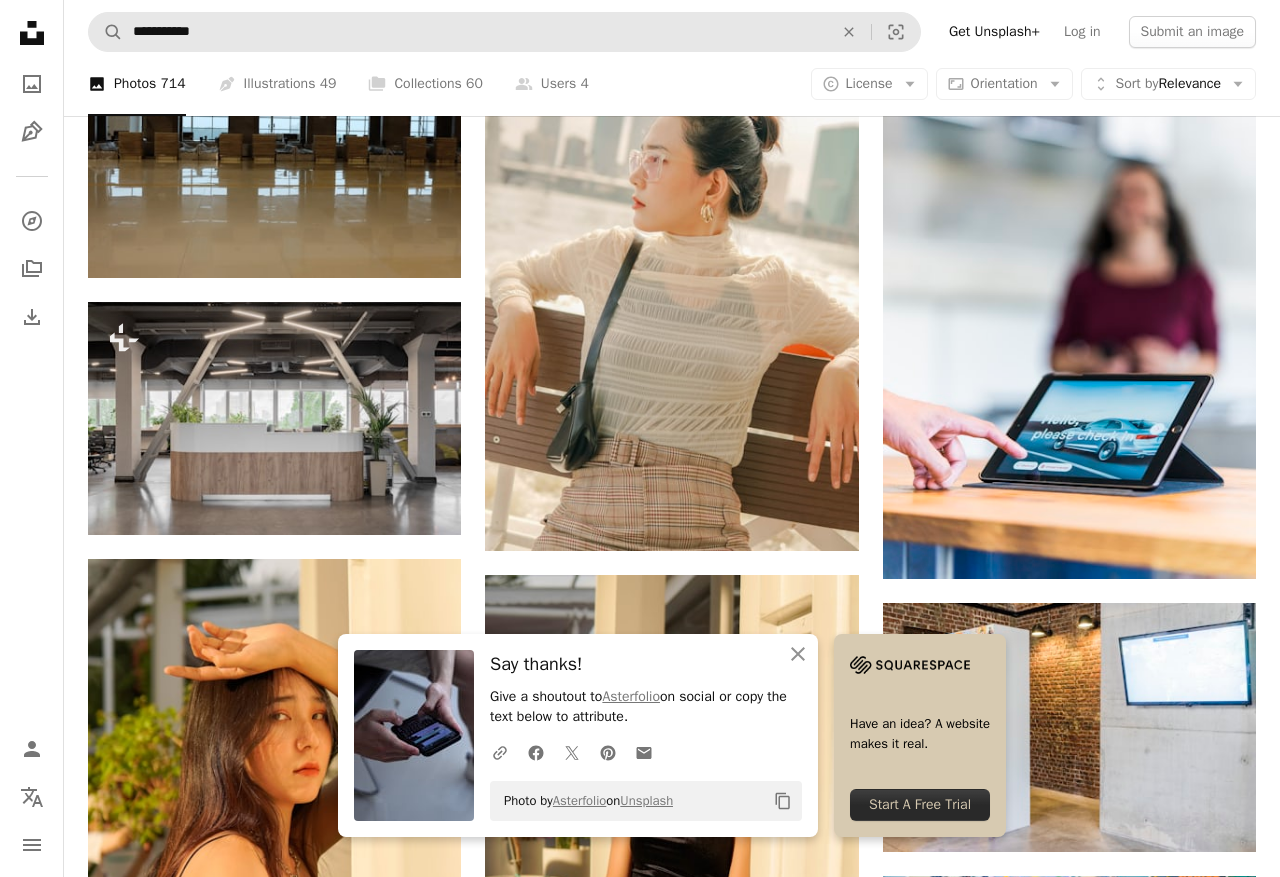 scroll, scrollTop: 0, scrollLeft: 0, axis: both 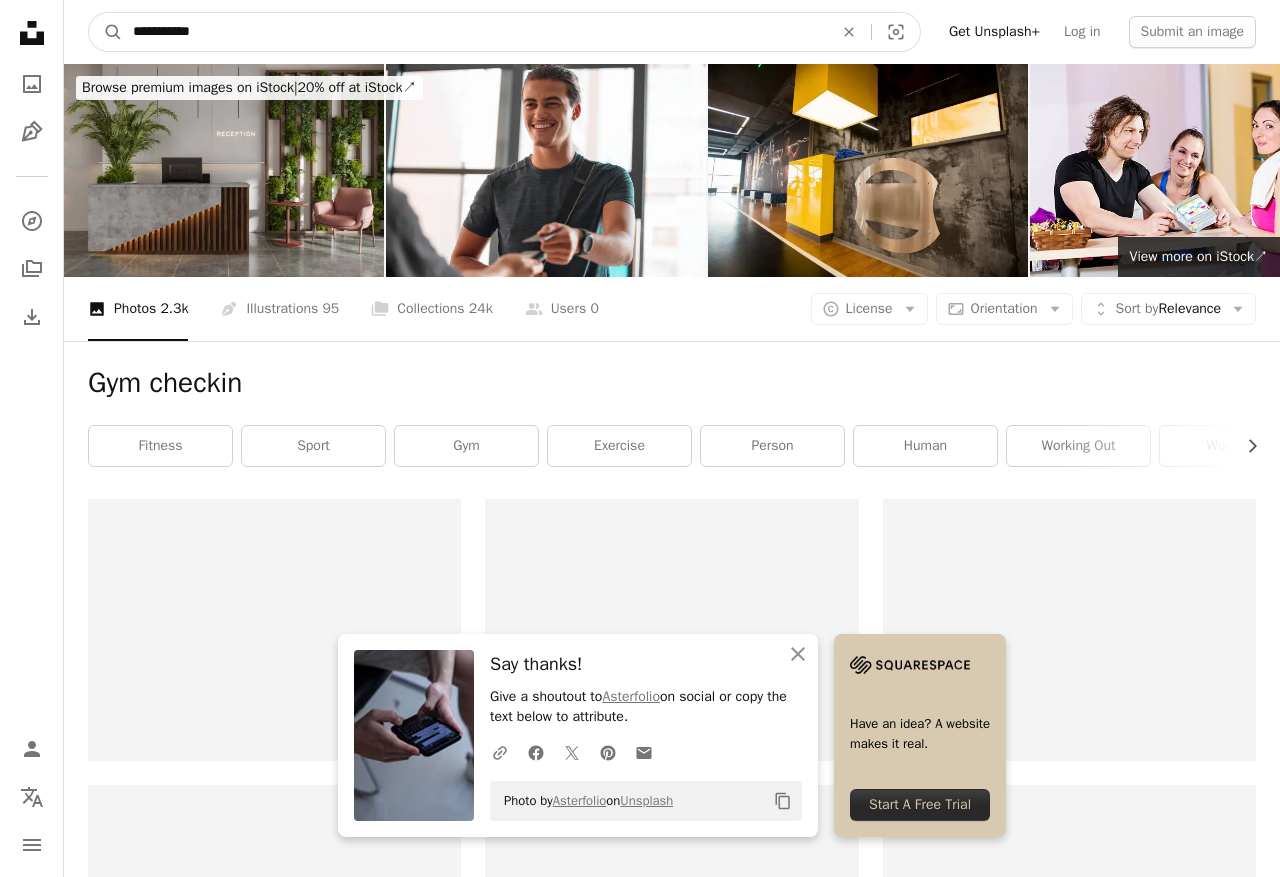 click on "**********" at bounding box center [475, 32] 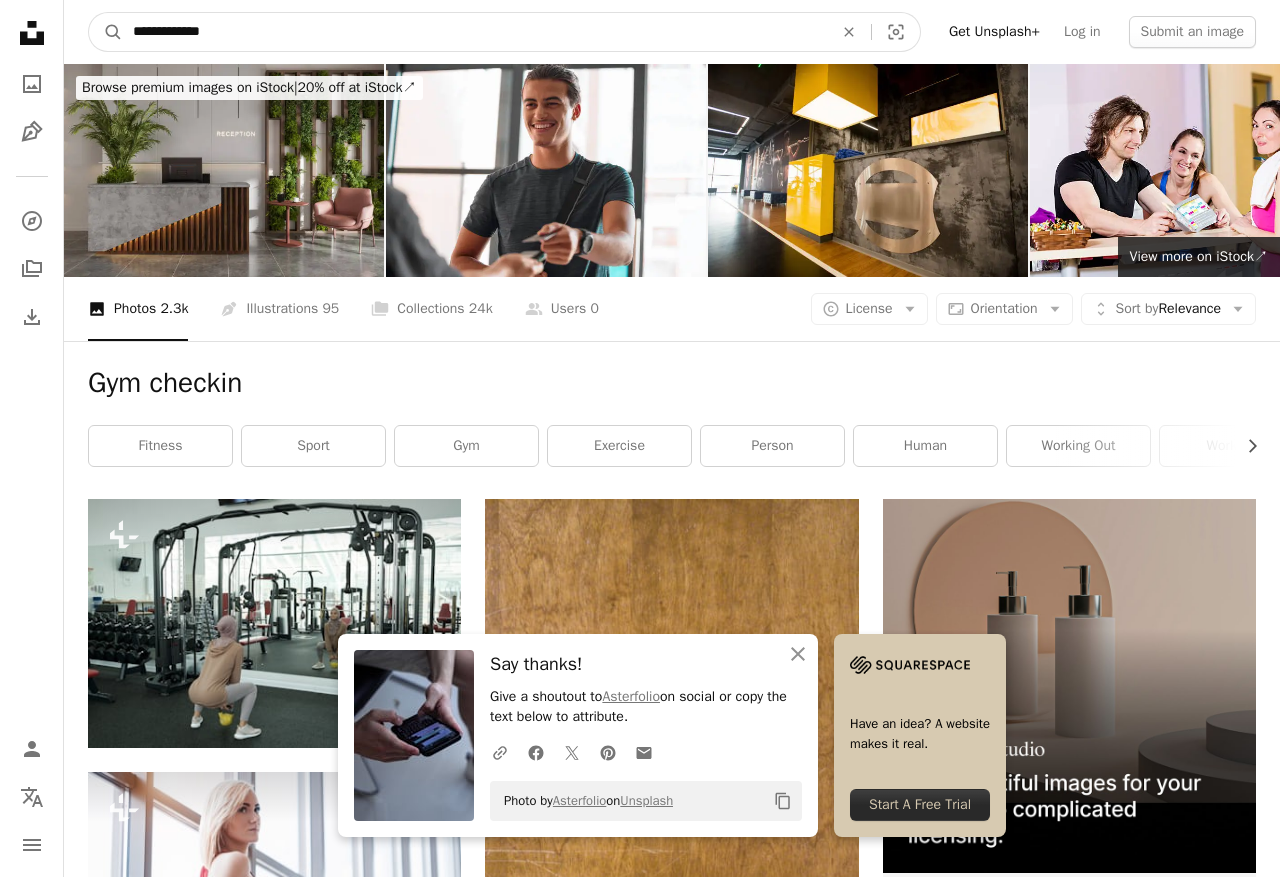 type on "**********" 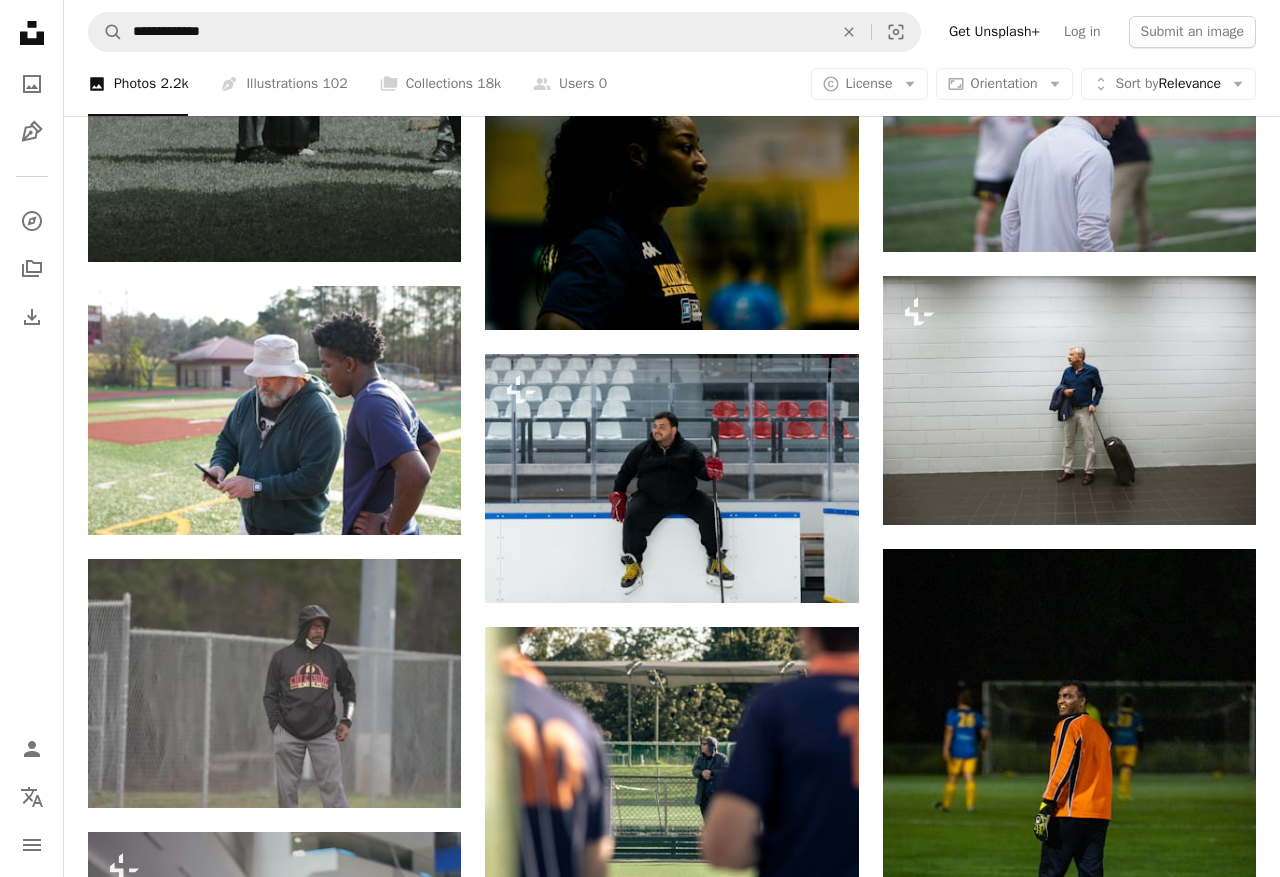 scroll, scrollTop: 1616, scrollLeft: 0, axis: vertical 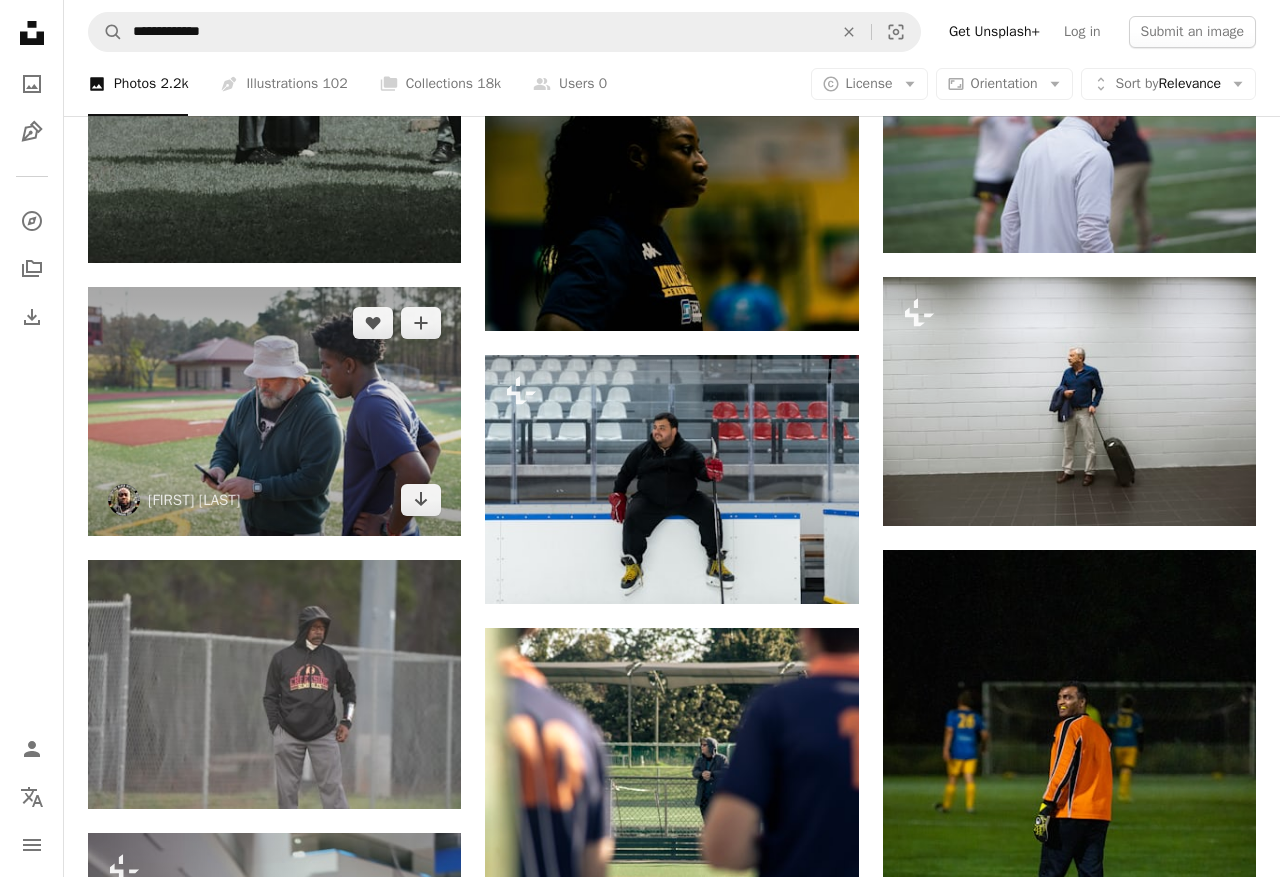 click at bounding box center (274, 411) 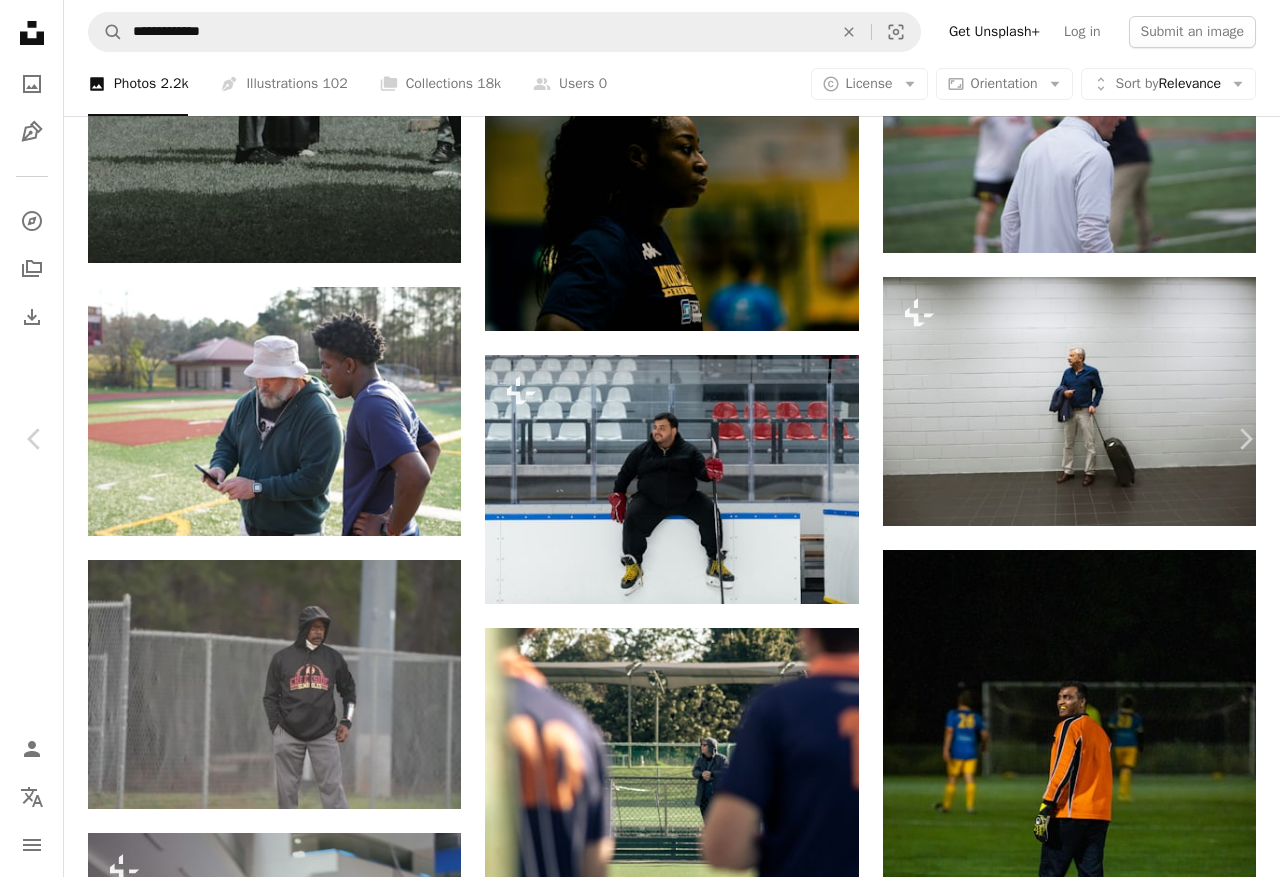 click on "Download free" at bounding box center [1081, 2902] 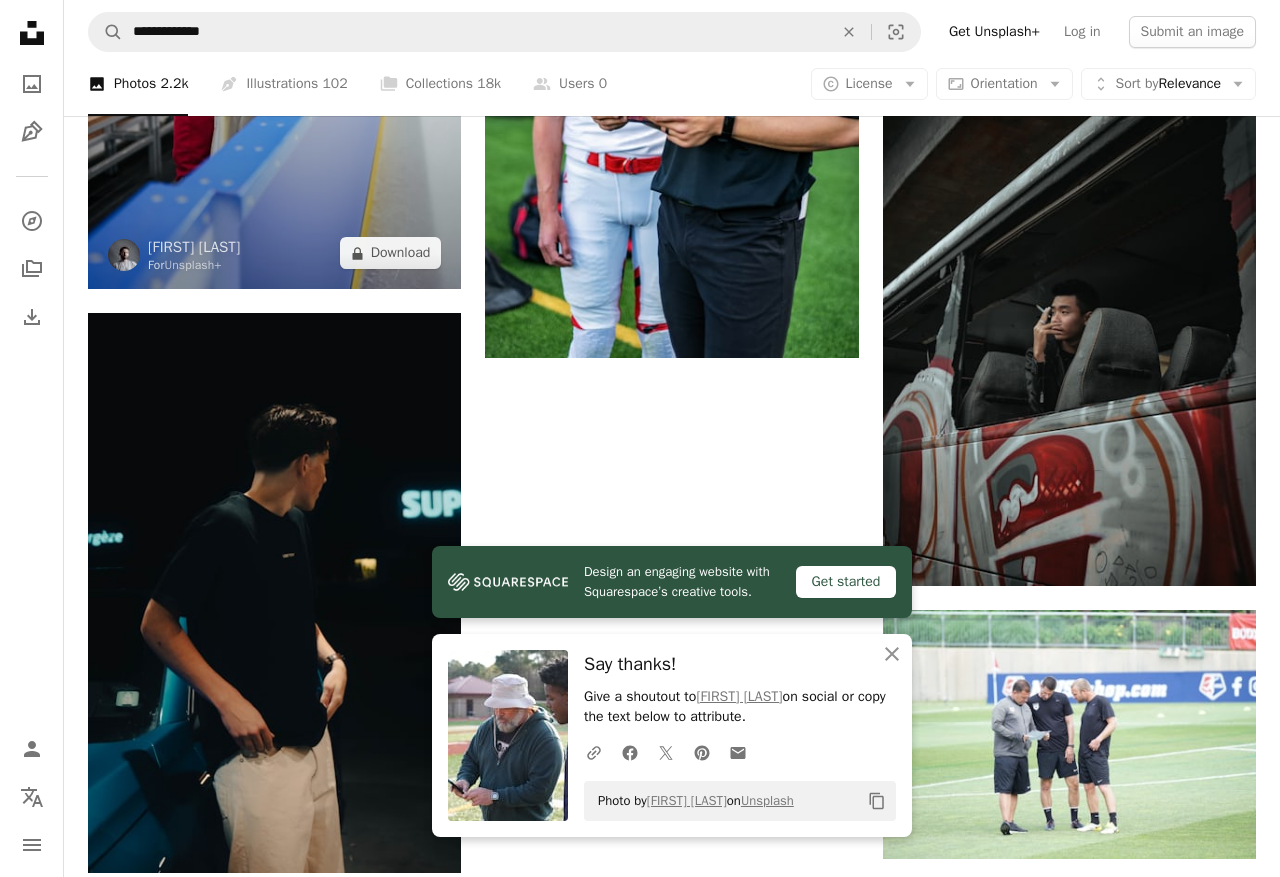 scroll, scrollTop: 2758, scrollLeft: 0, axis: vertical 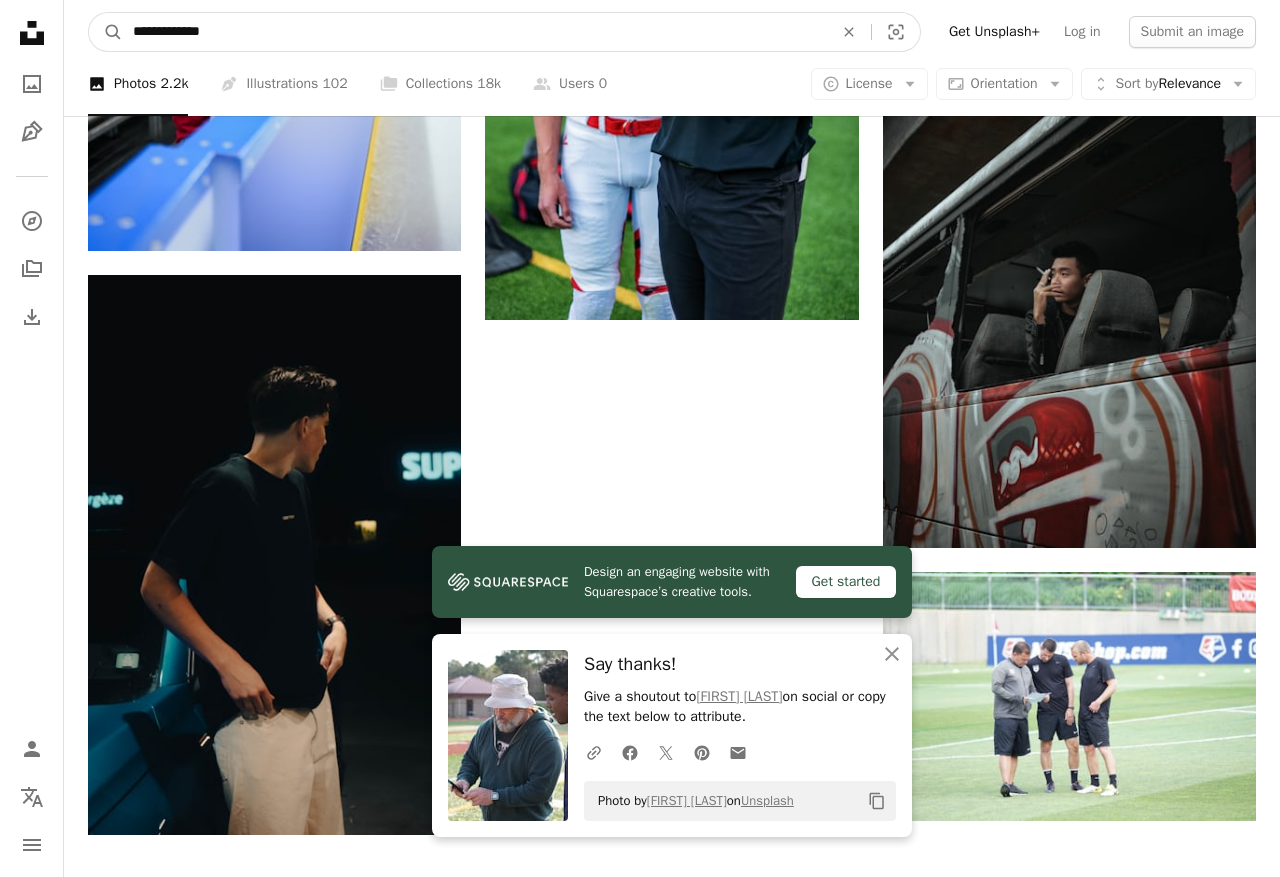 click on "**********" at bounding box center (475, 32) 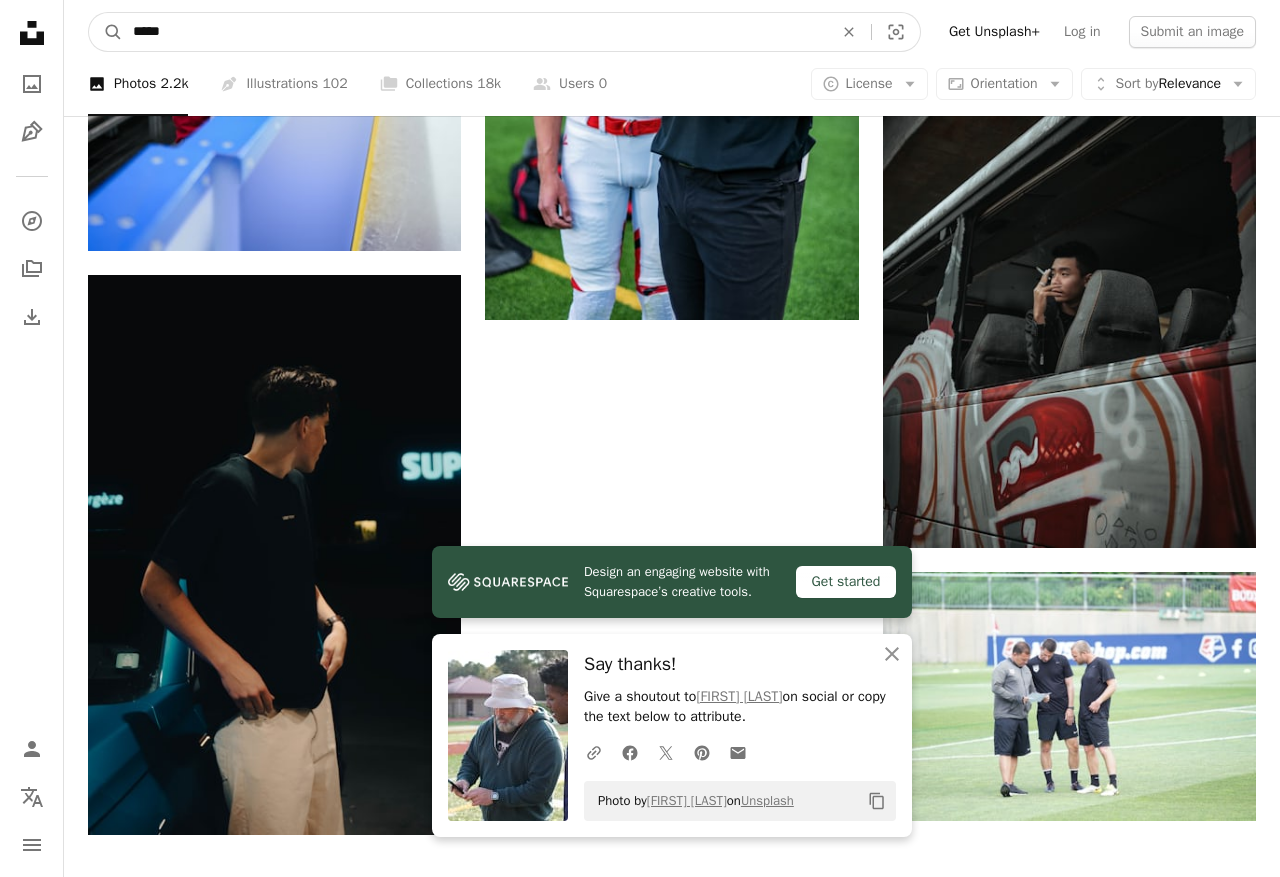 click on "A magnifying glass" at bounding box center [106, 32] 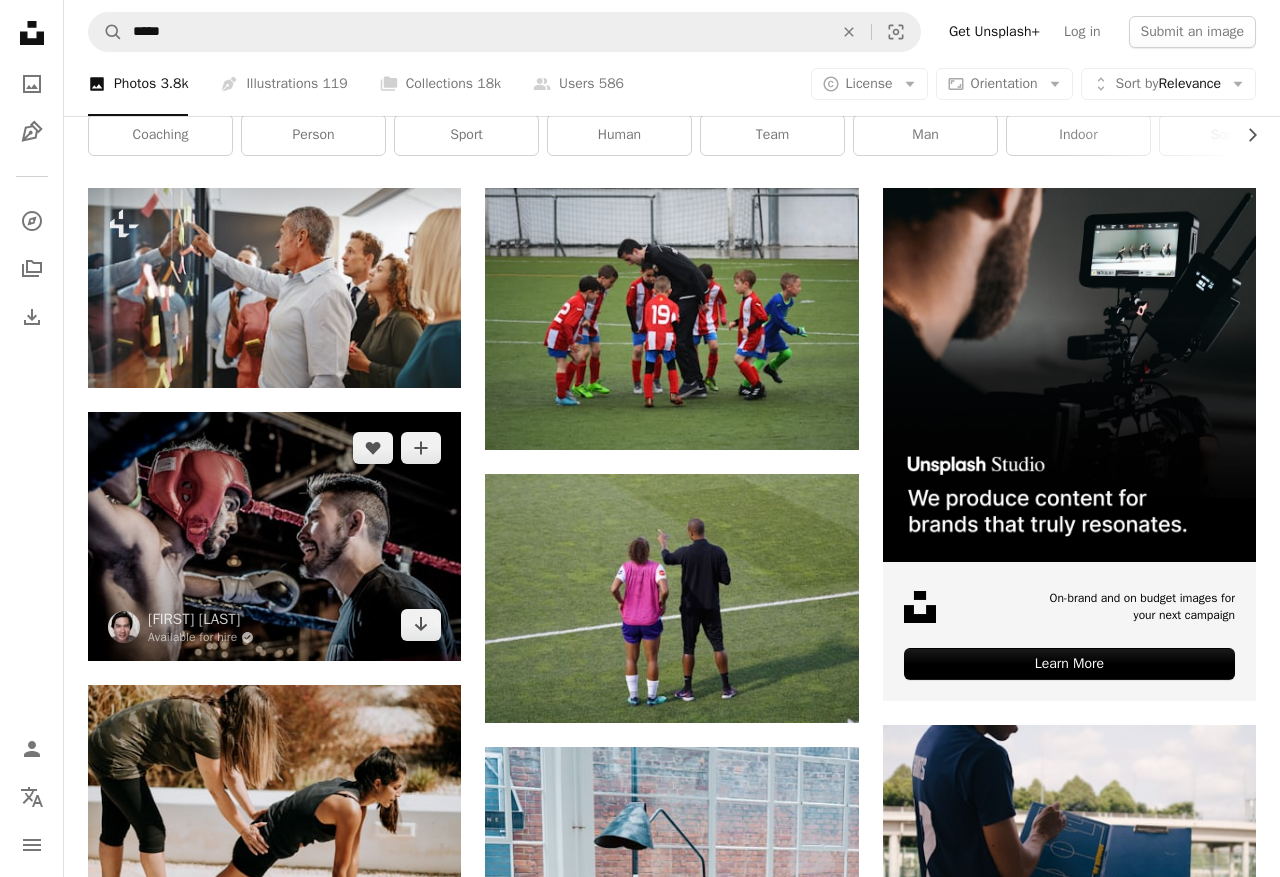 scroll, scrollTop: 455, scrollLeft: 0, axis: vertical 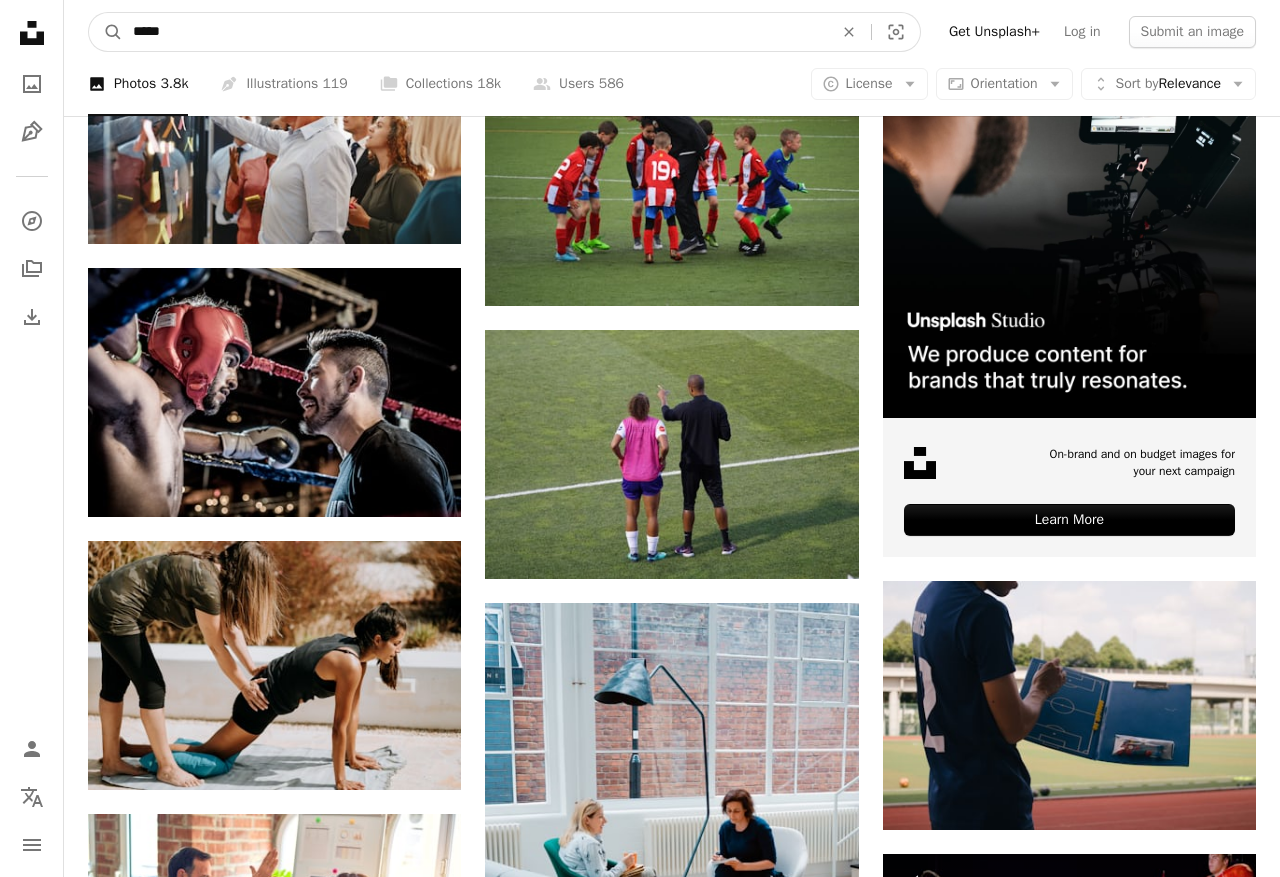 click on "*****" at bounding box center (475, 32) 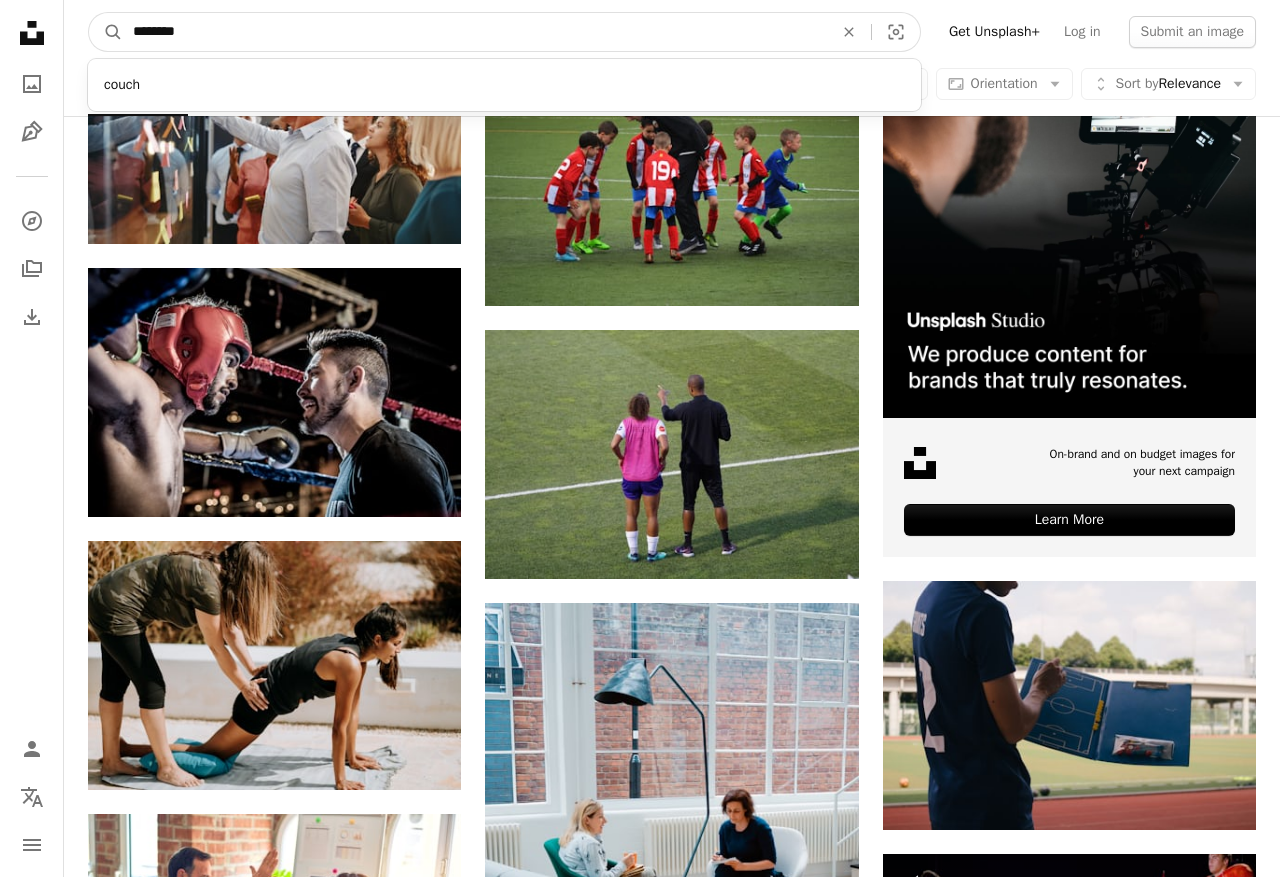 type on "*********" 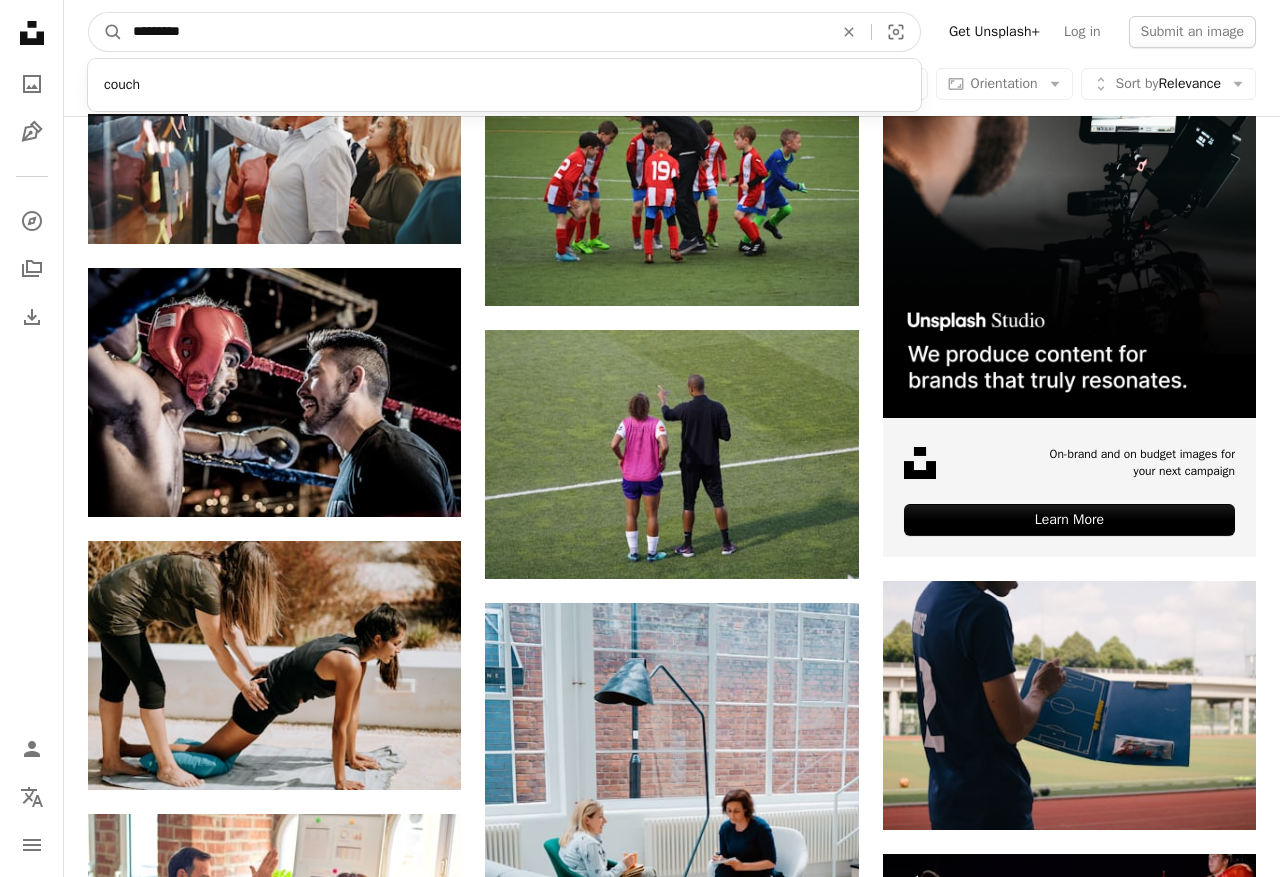 click on "A magnifying glass" at bounding box center (106, 32) 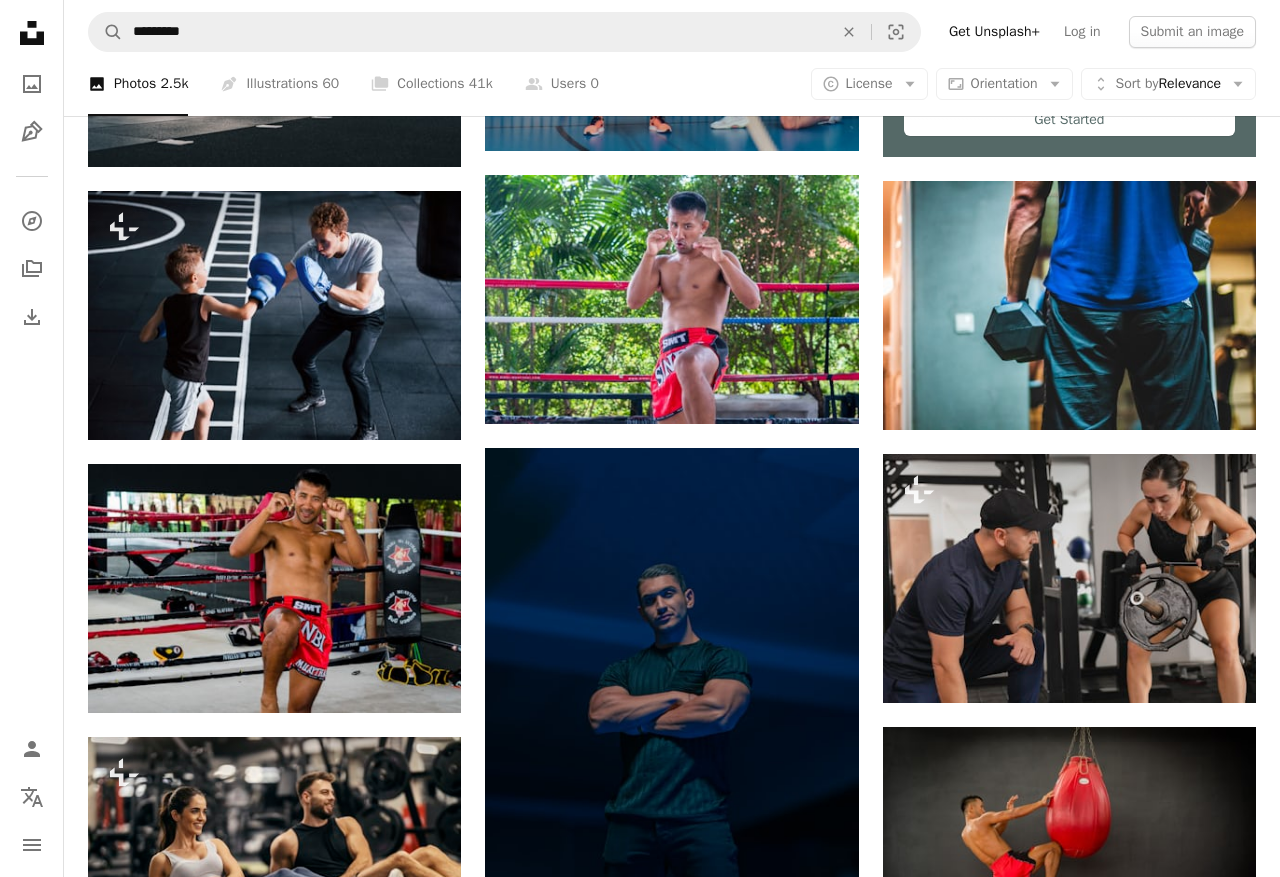 scroll, scrollTop: 592, scrollLeft: 0, axis: vertical 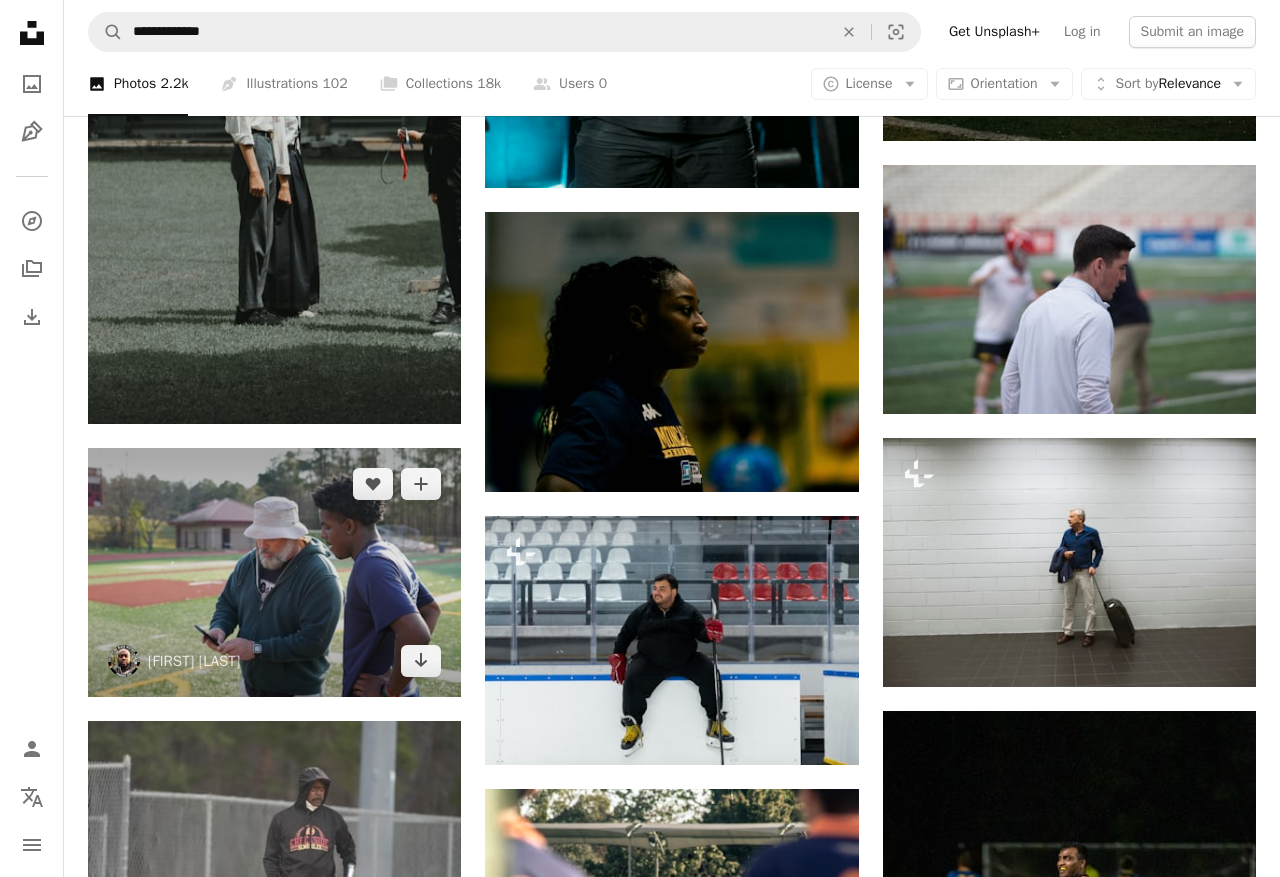 click at bounding box center [274, 572] 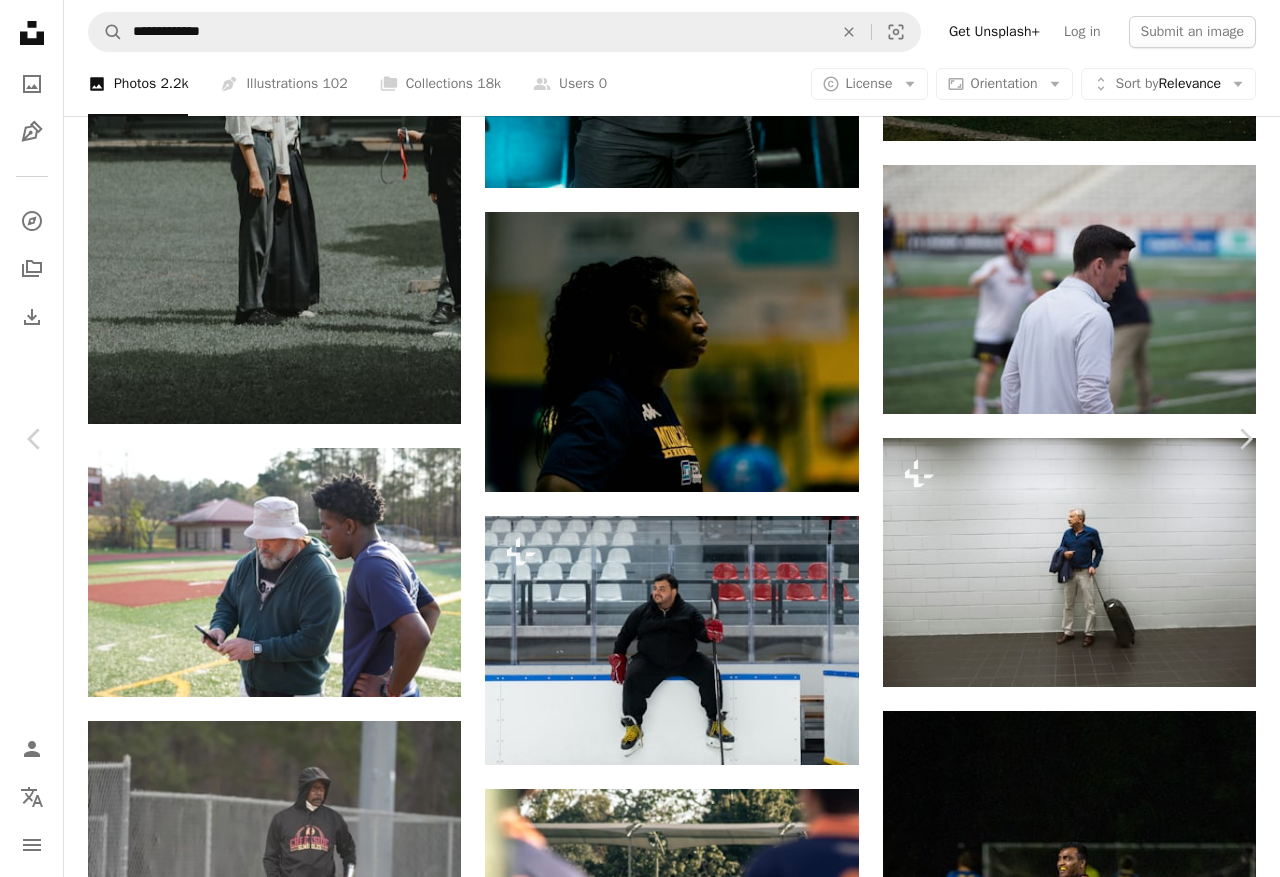 click on "Download free" at bounding box center [1081, 3063] 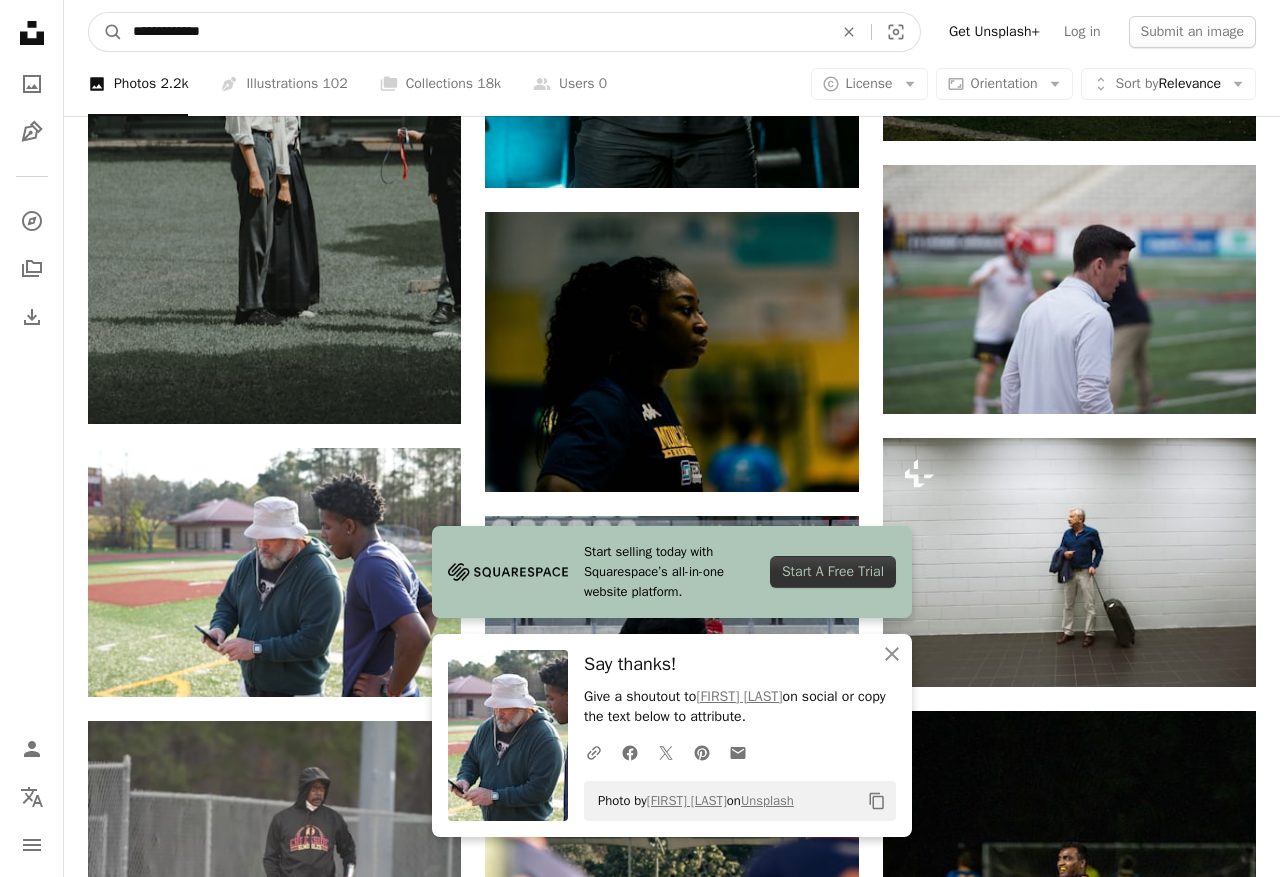 click on "**********" at bounding box center [475, 32] 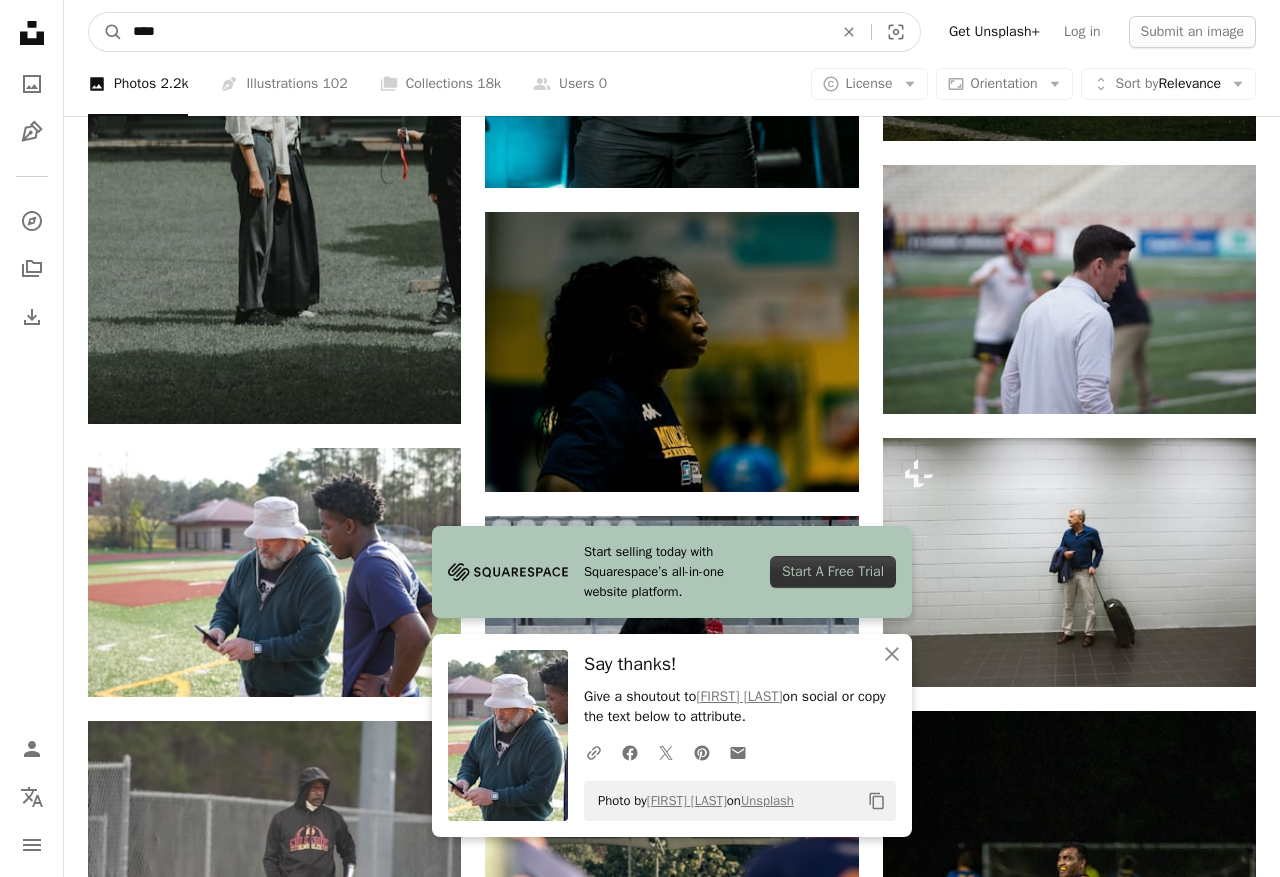 type on "****" 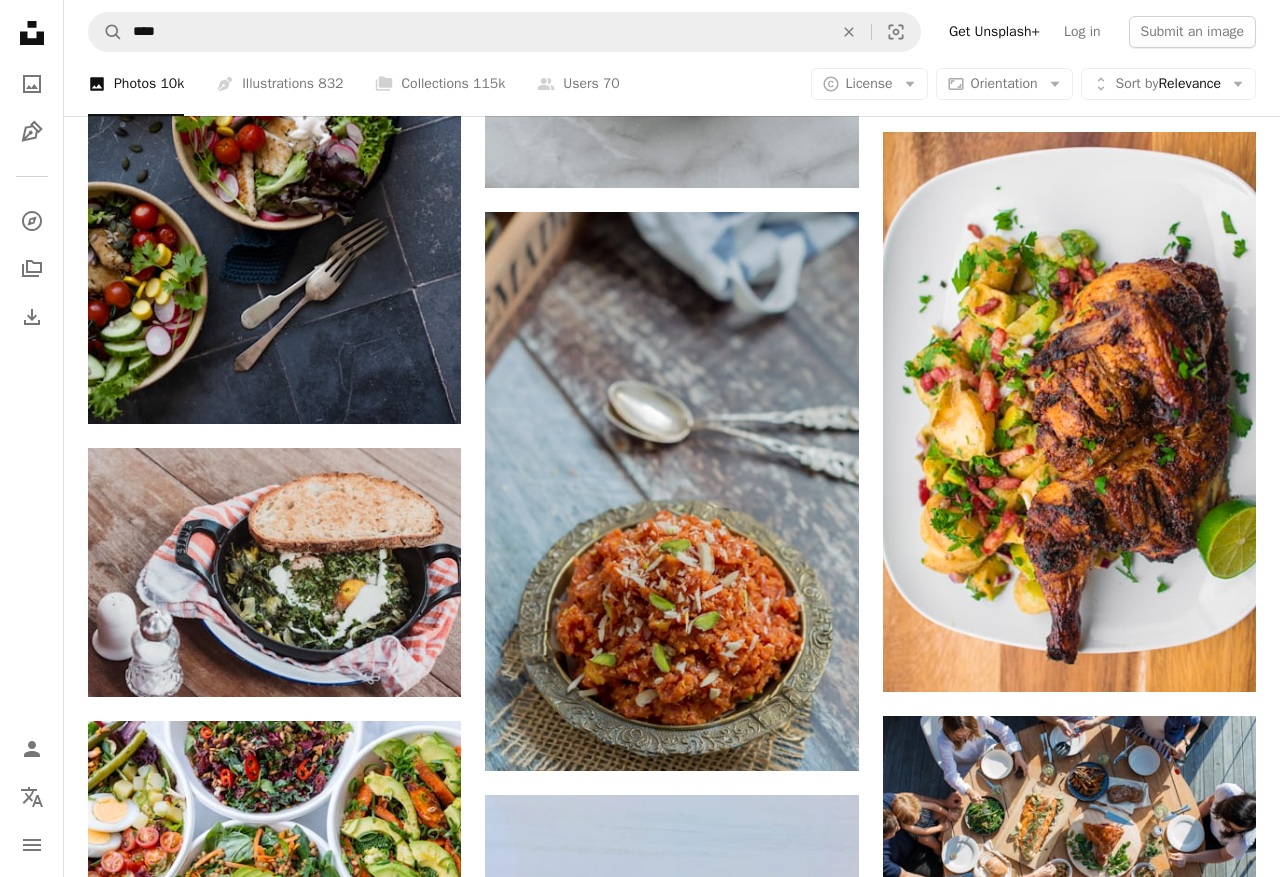 scroll, scrollTop: 0, scrollLeft: 0, axis: both 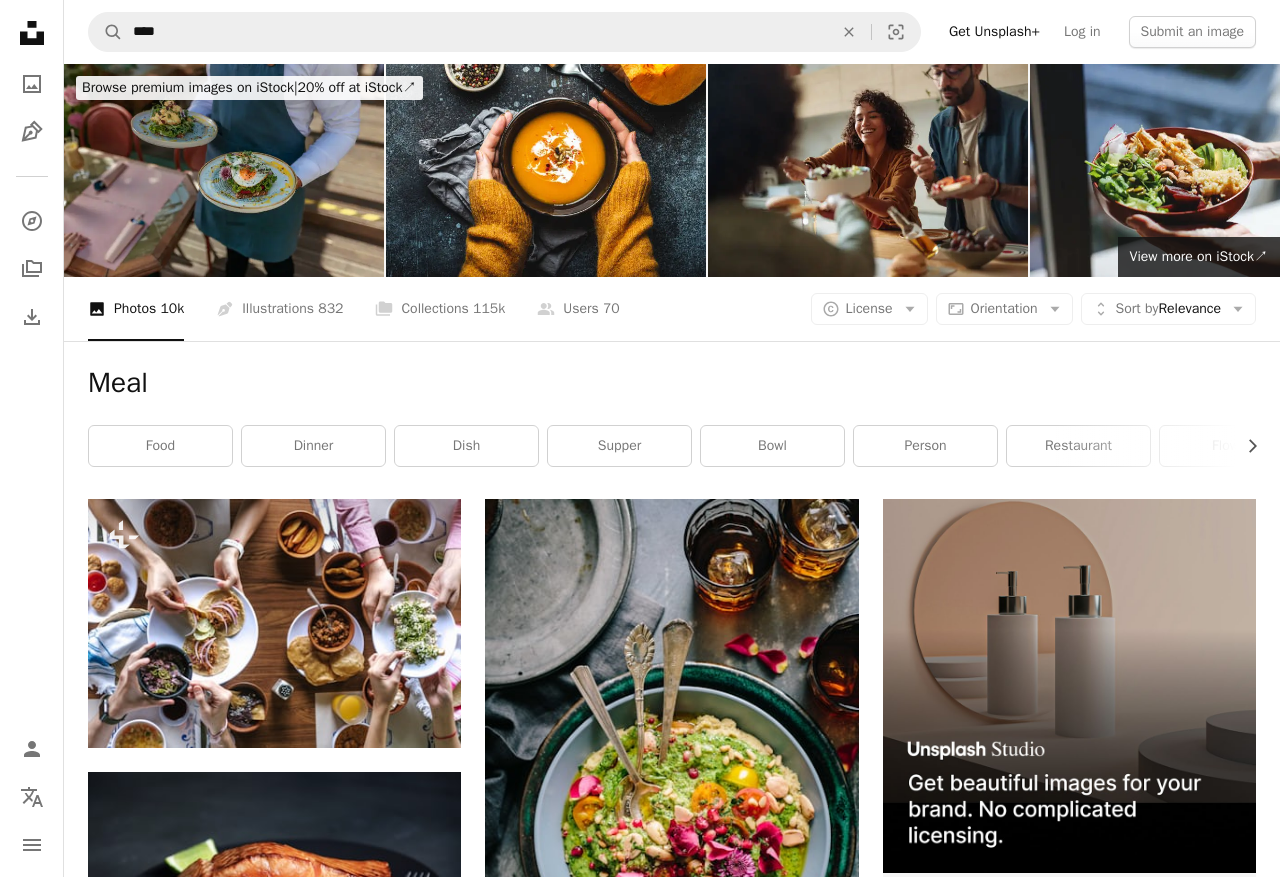 click at bounding box center (1069, 1163) 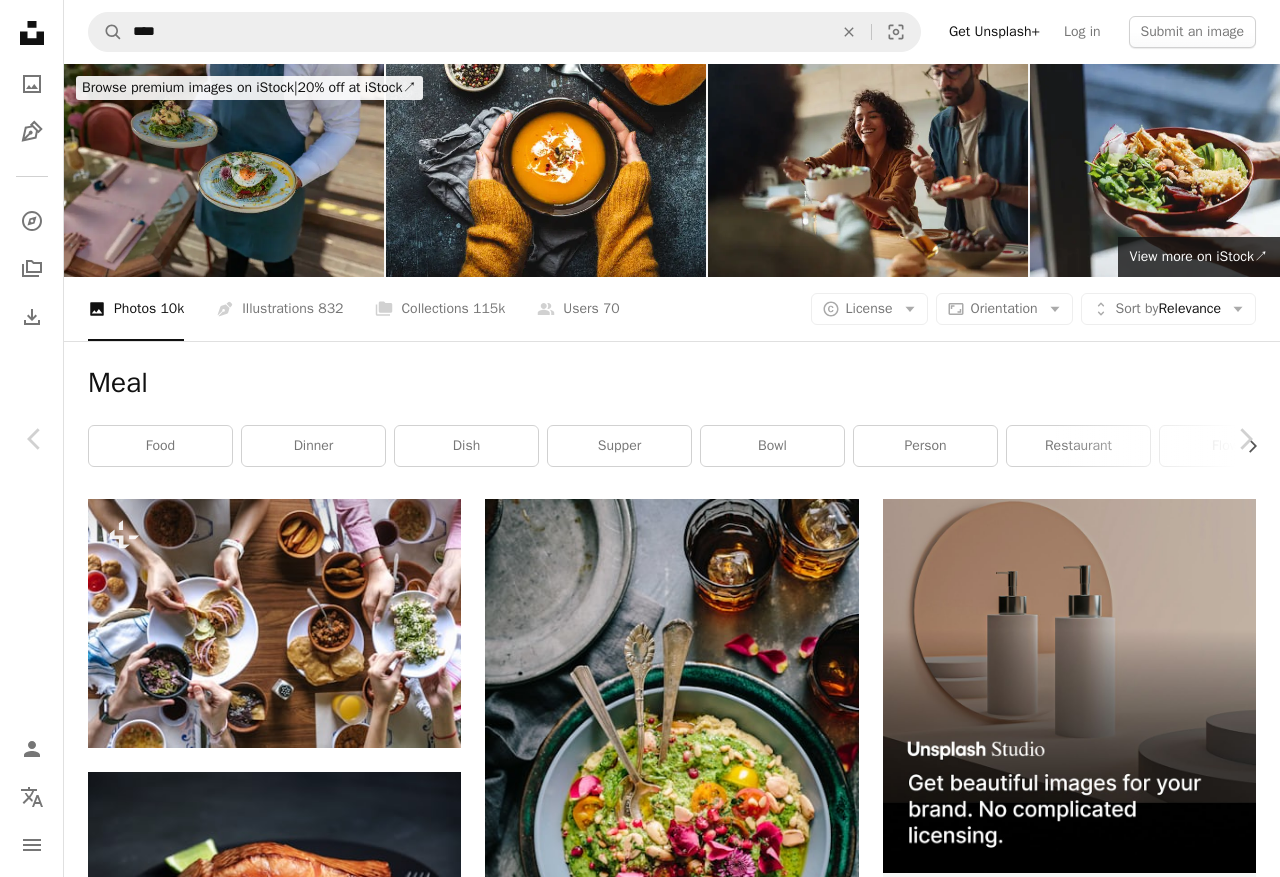 click on "Download free" at bounding box center (1081, 4491) 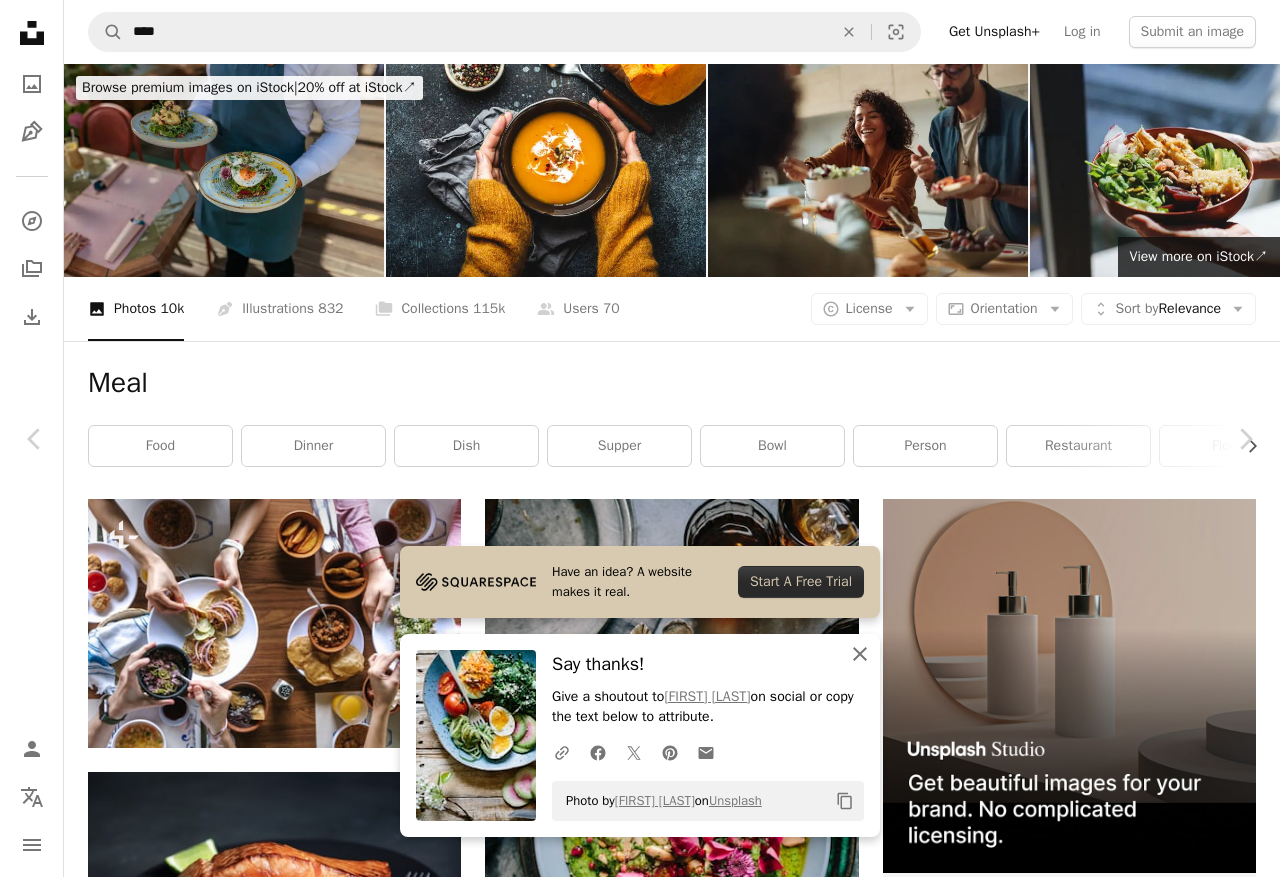 click on "An X shape" 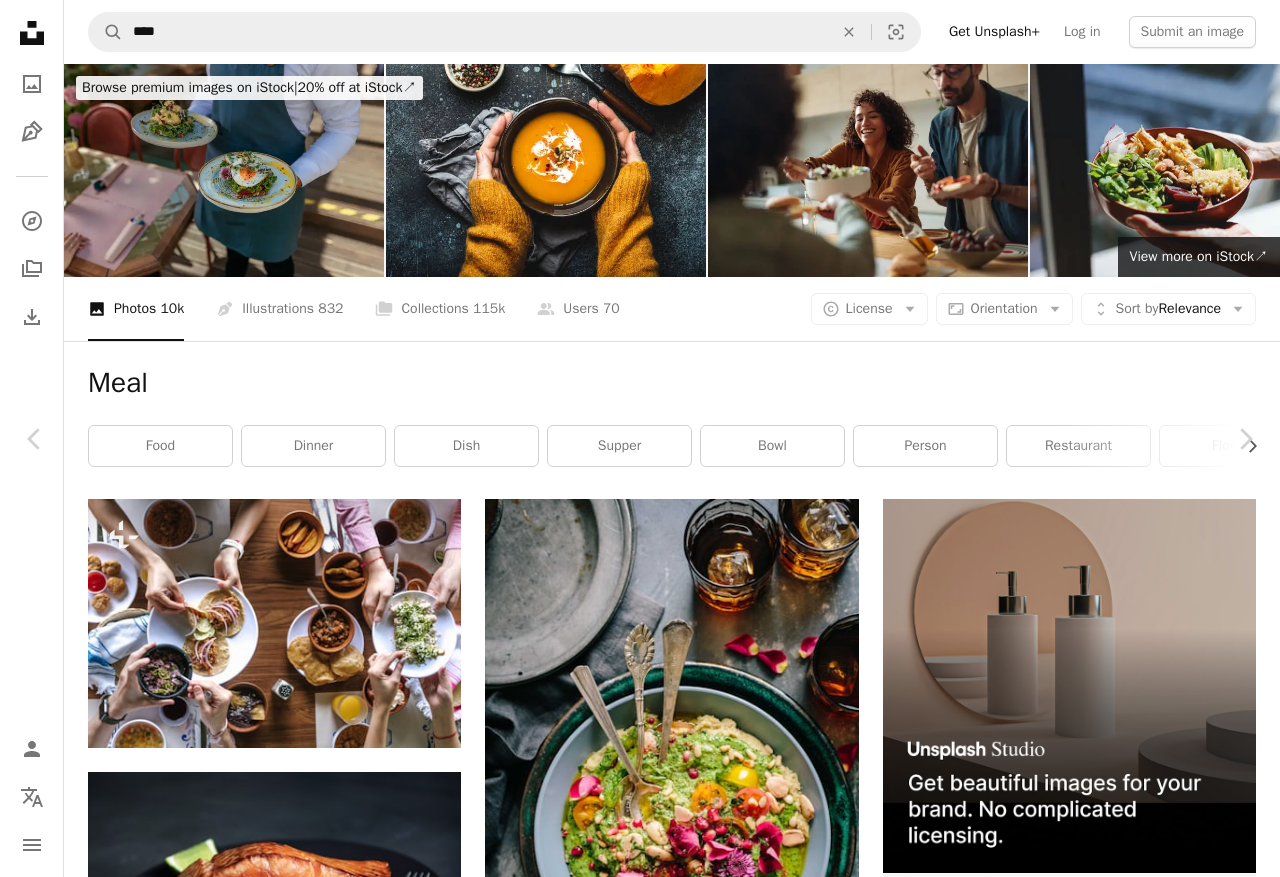click on "An X shape" 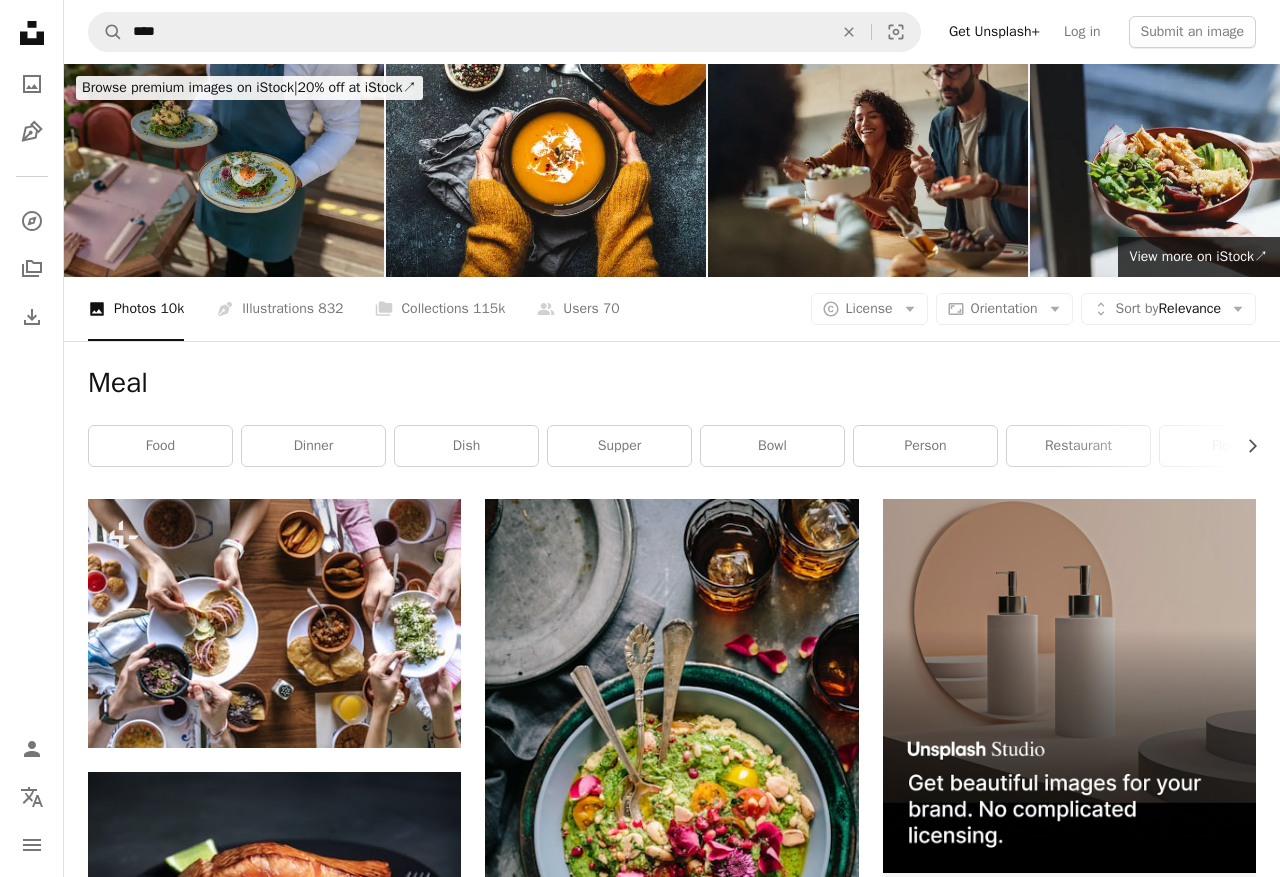 click on "Meal" at bounding box center (672, 383) 